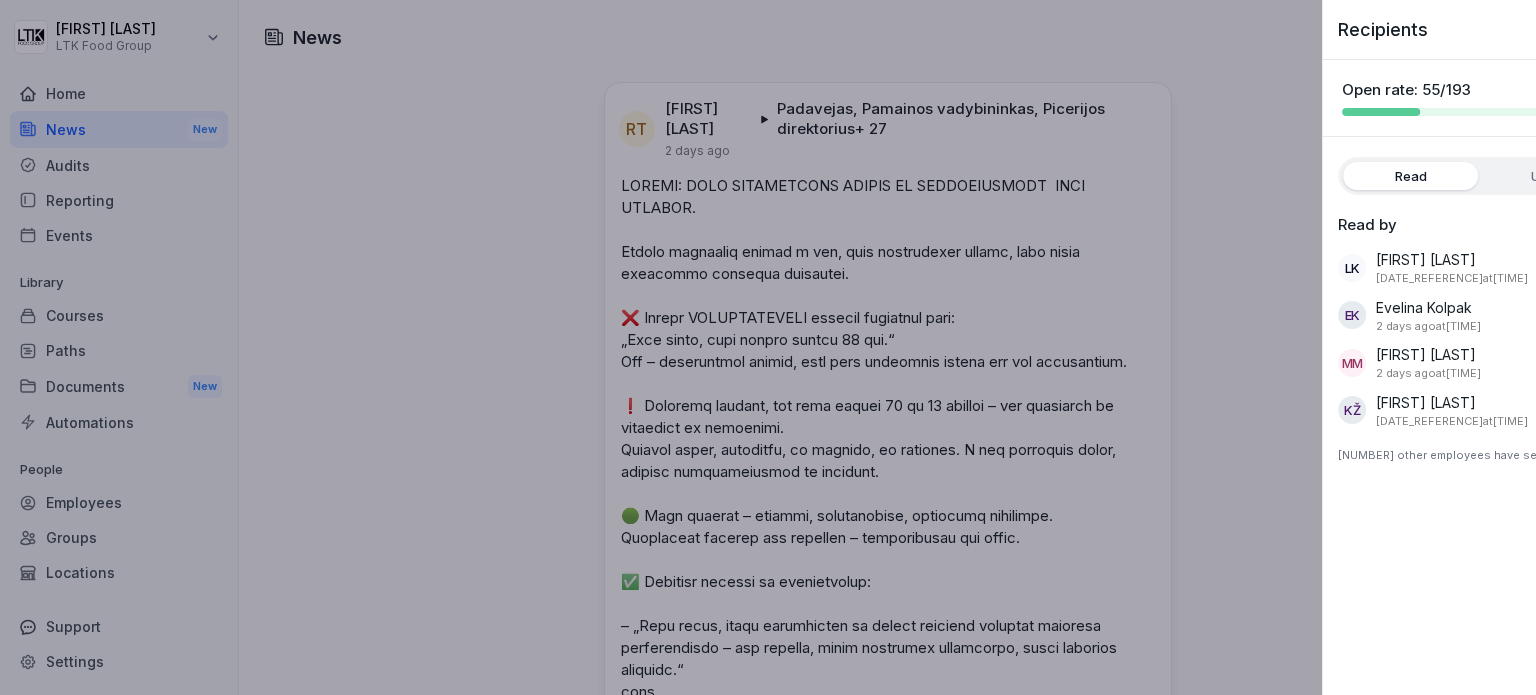 scroll, scrollTop: 0, scrollLeft: 0, axis: both 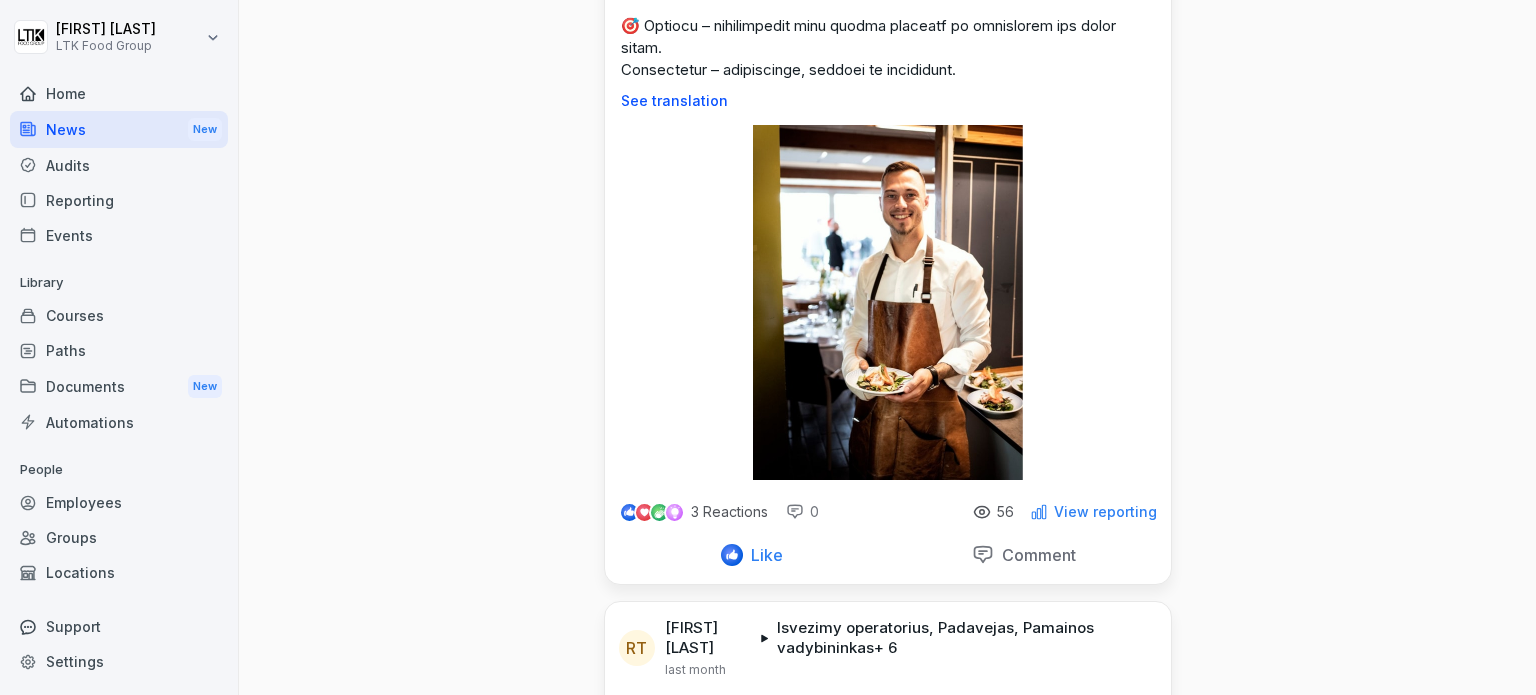 click on "Employees" at bounding box center [119, 502] 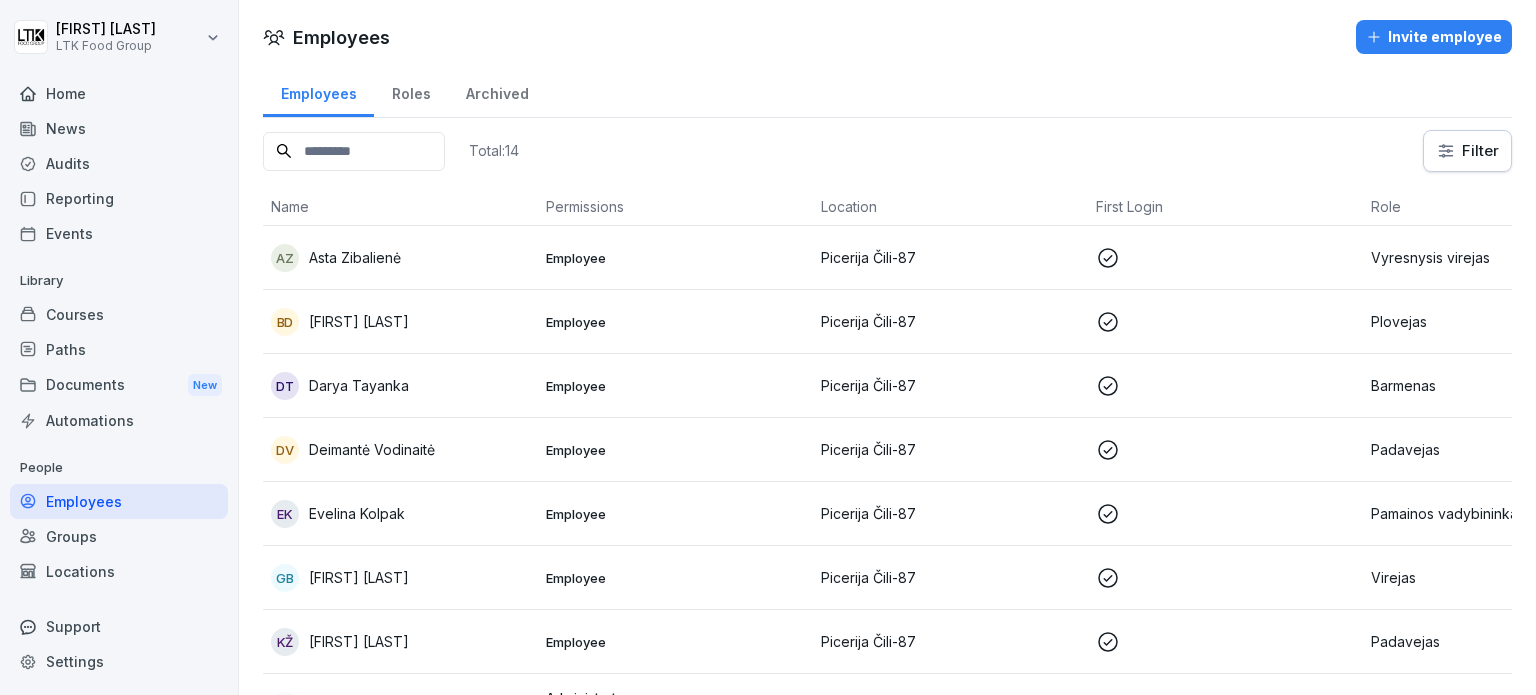 scroll, scrollTop: 0, scrollLeft: 0, axis: both 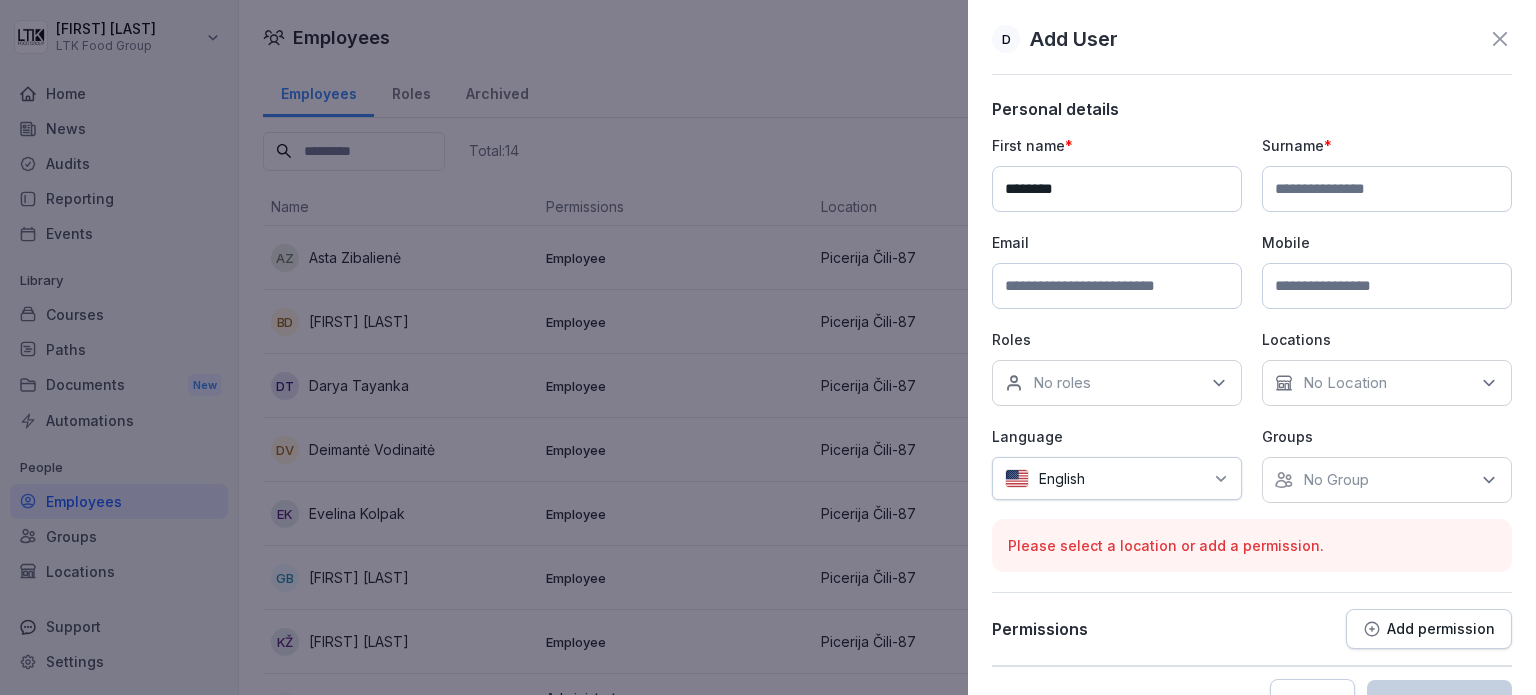 type on "********" 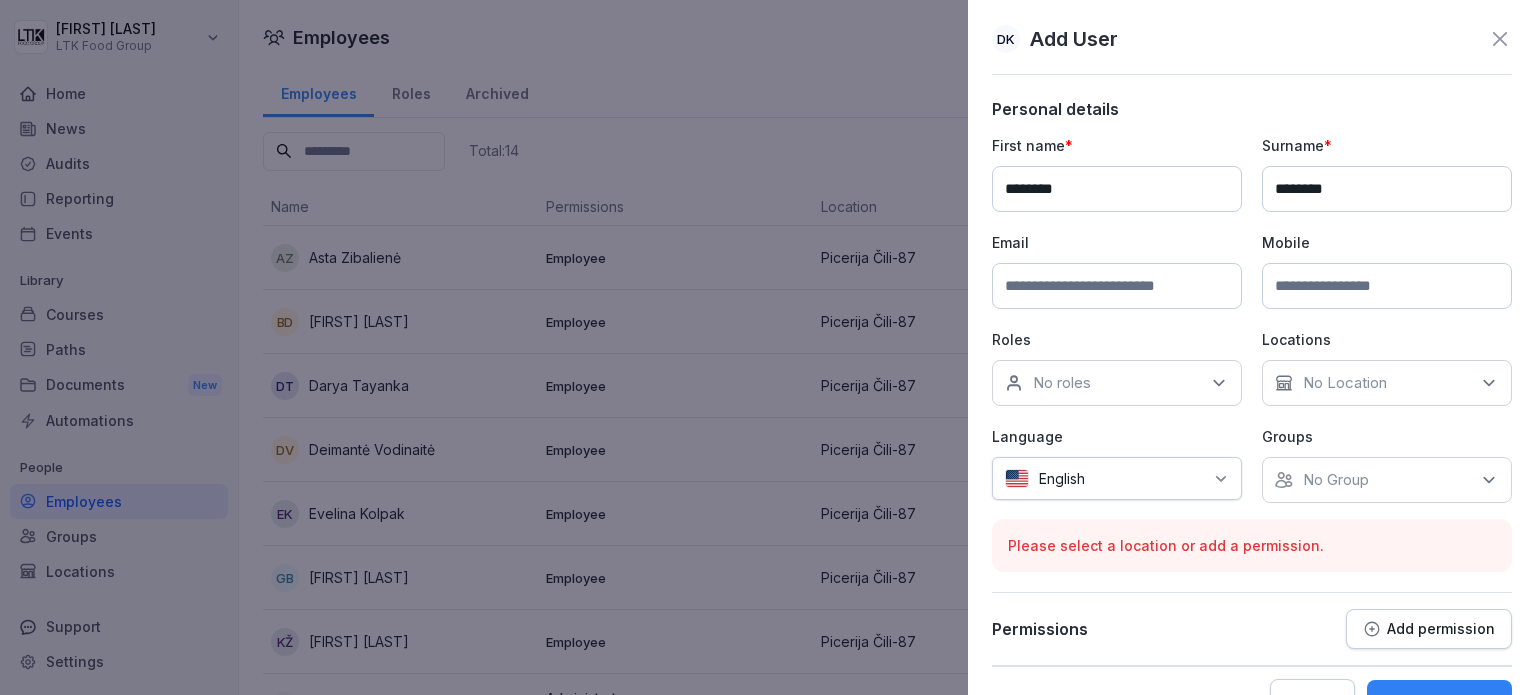 type on "********" 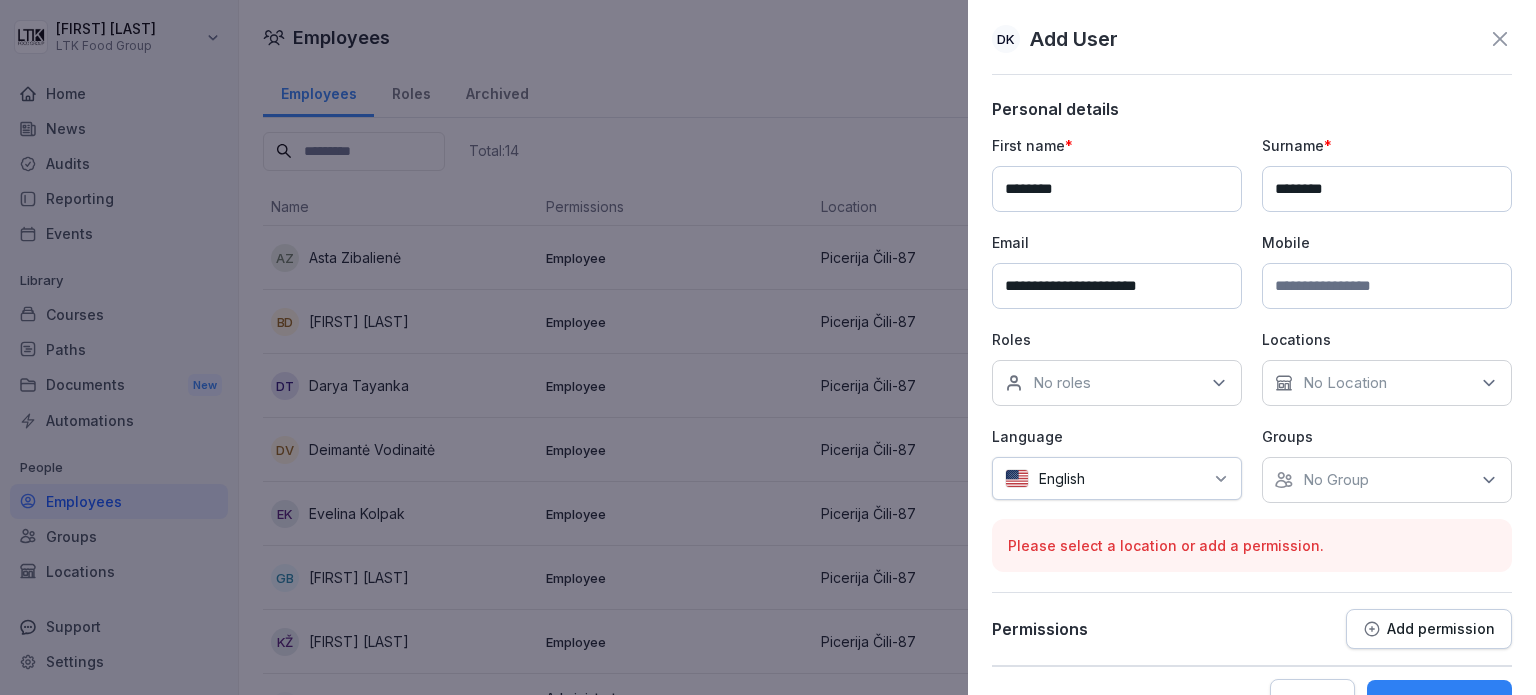 type on "**********" 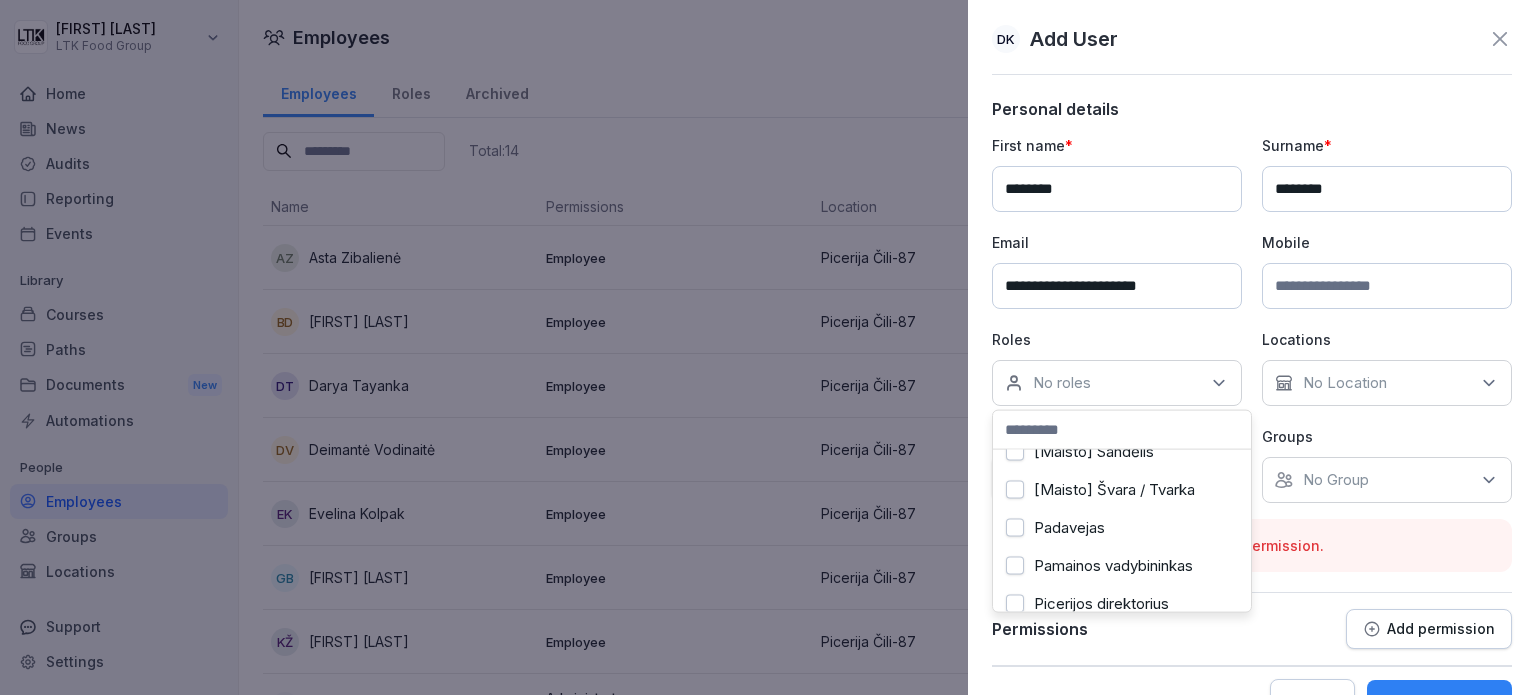 scroll, scrollTop: 420, scrollLeft: 0, axis: vertical 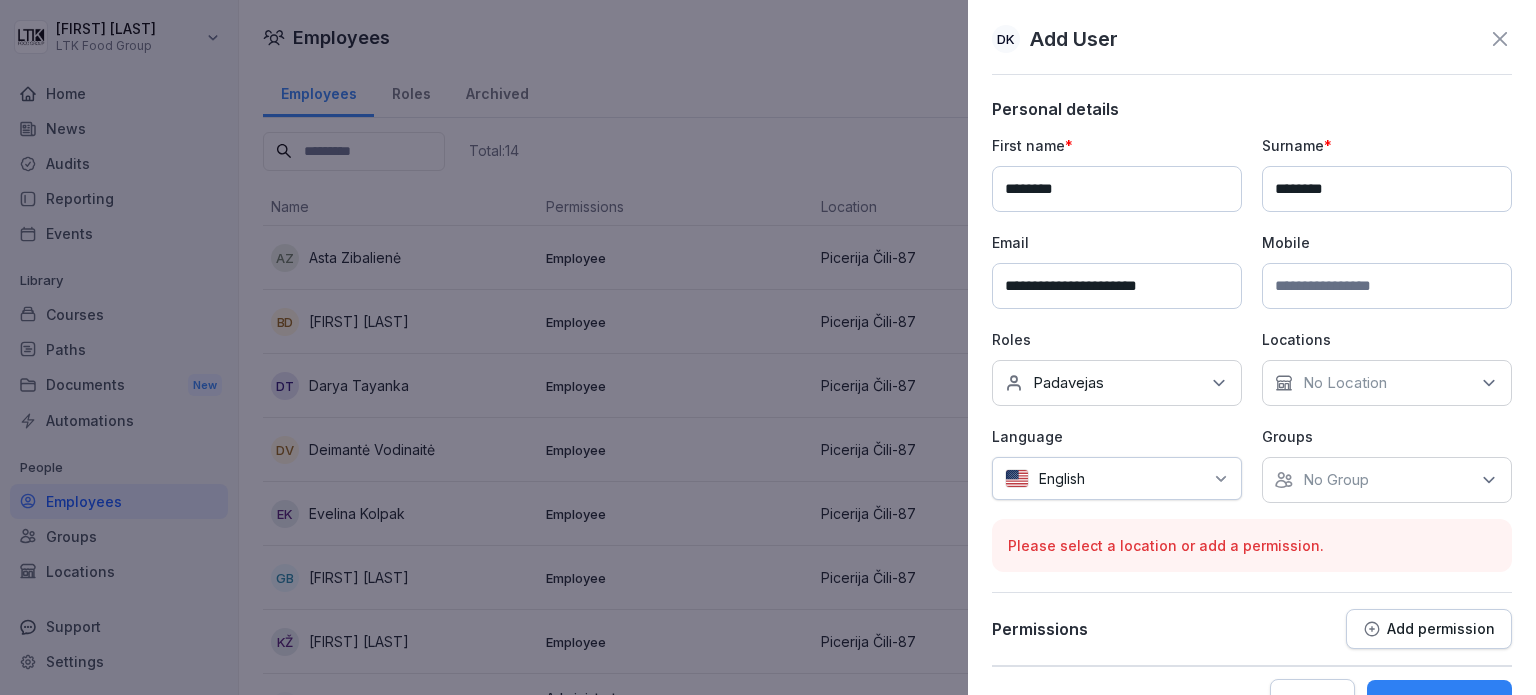 click on "First name  * [FIRST] Surname  * [LAST] Email [EMAIL] Mobile Roles No roles Padavejas Locations No Location   Language English Groups No Group" at bounding box center [1252, 319] 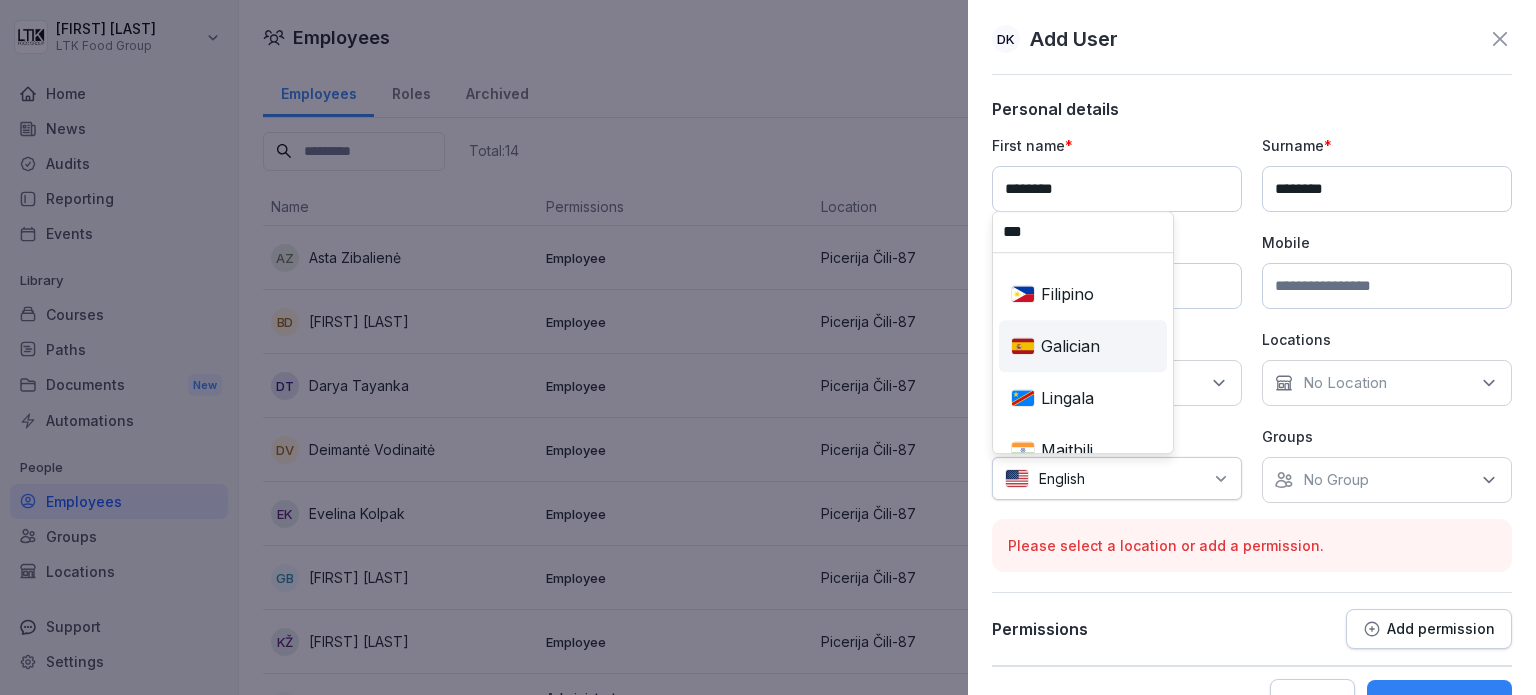 scroll, scrollTop: 0, scrollLeft: 0, axis: both 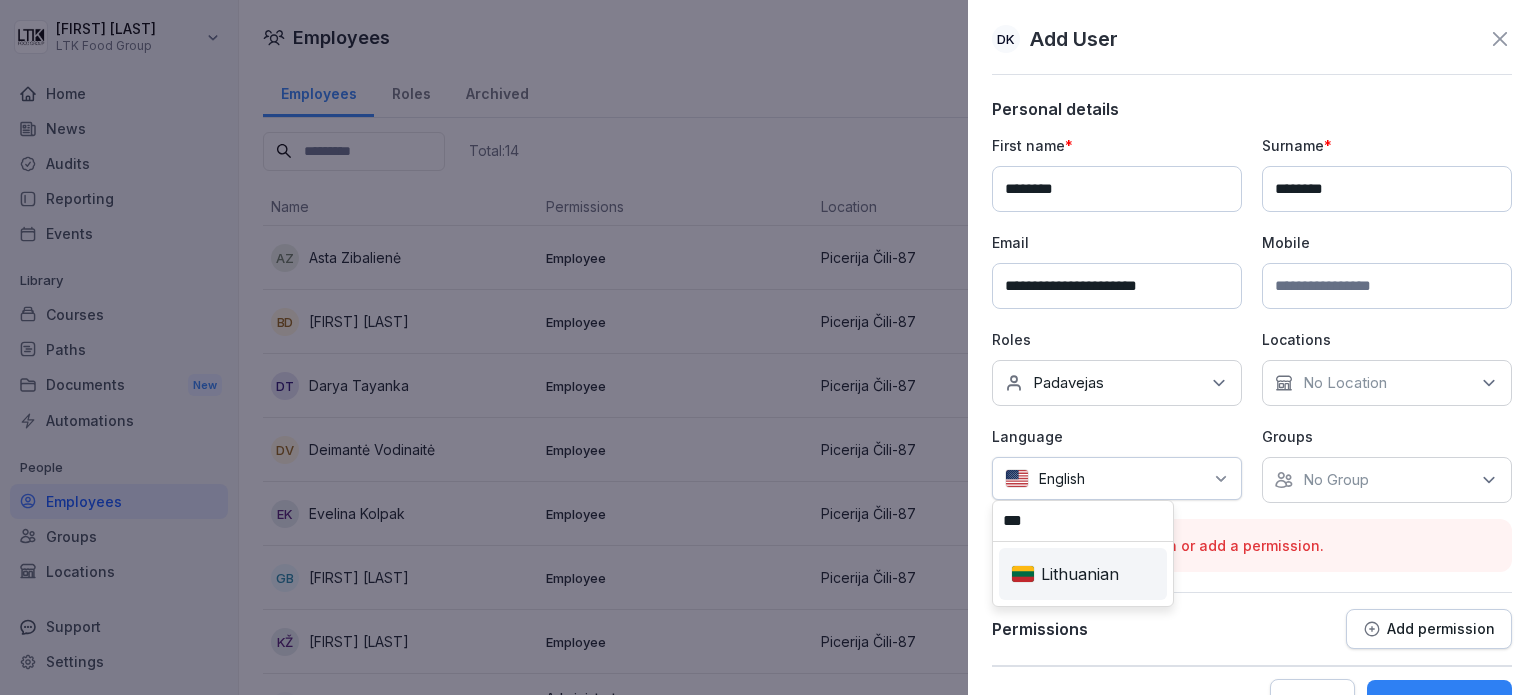 type on "***" 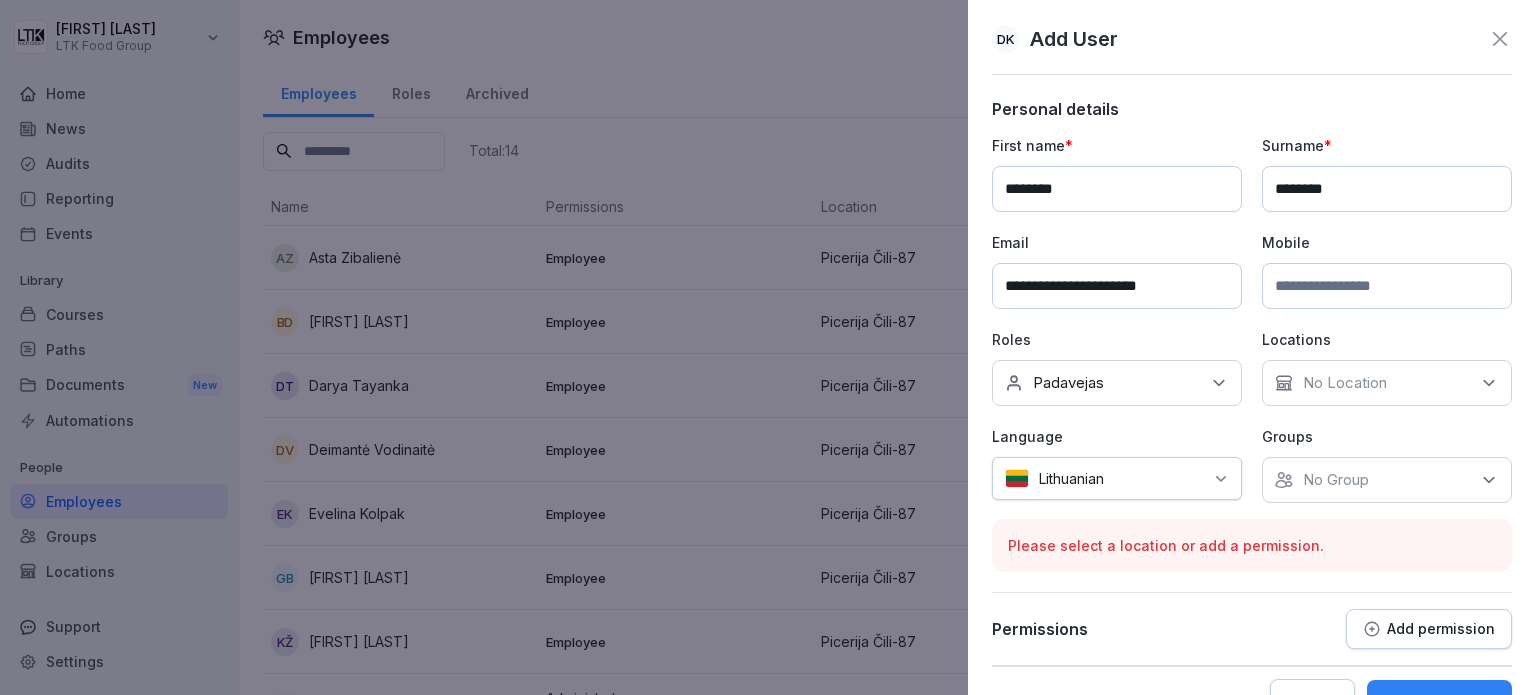click on "No Location" at bounding box center [1387, 383] 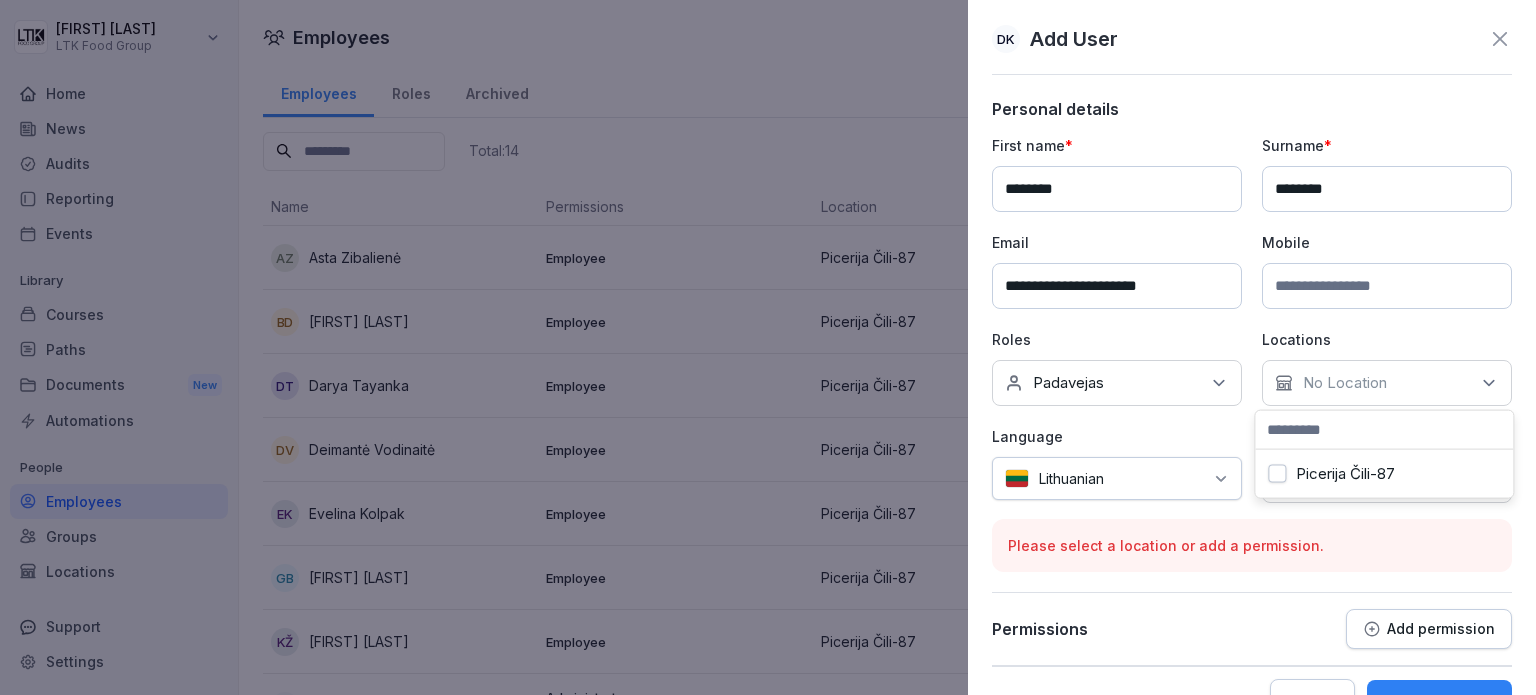 click on "Picerija Čili-87" at bounding box center (1384, 474) 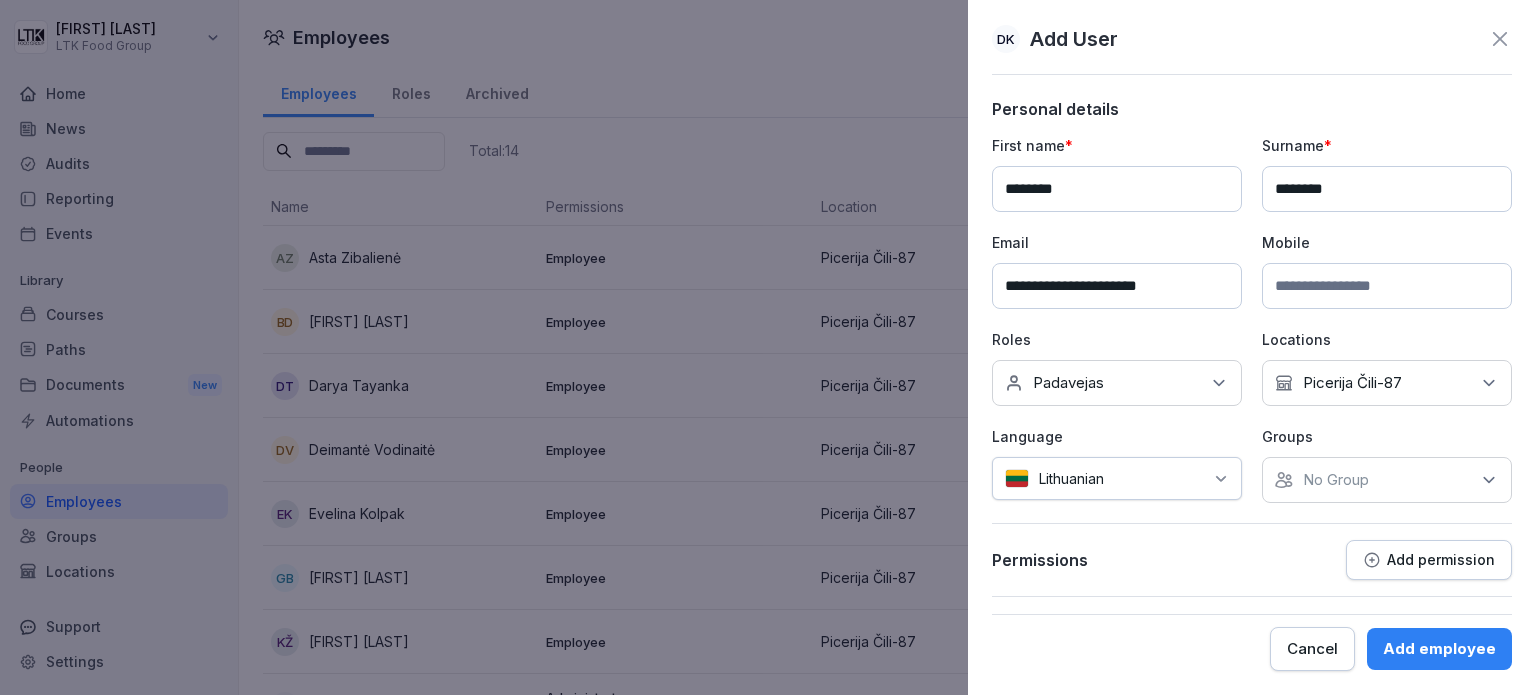click on "Permissions Add permission" at bounding box center (1252, 560) 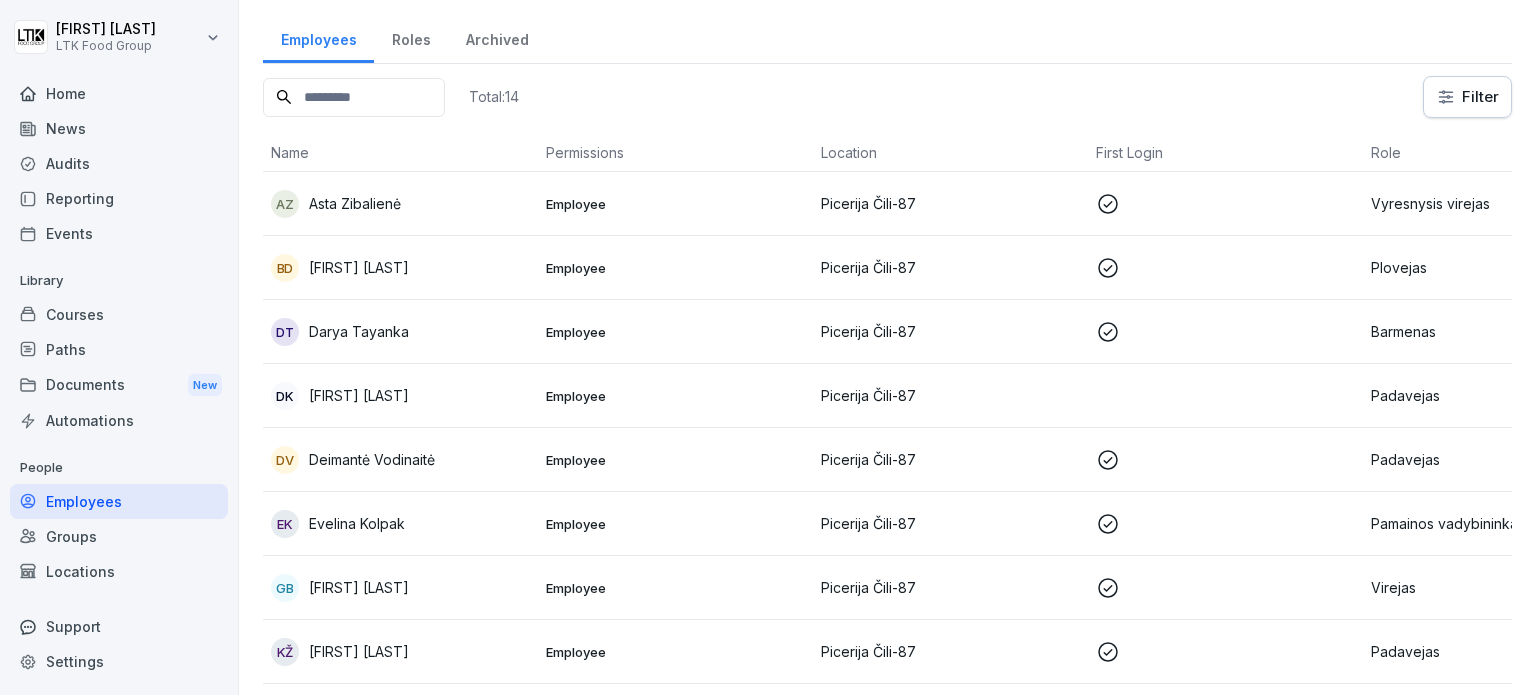 scroll, scrollTop: 0, scrollLeft: 0, axis: both 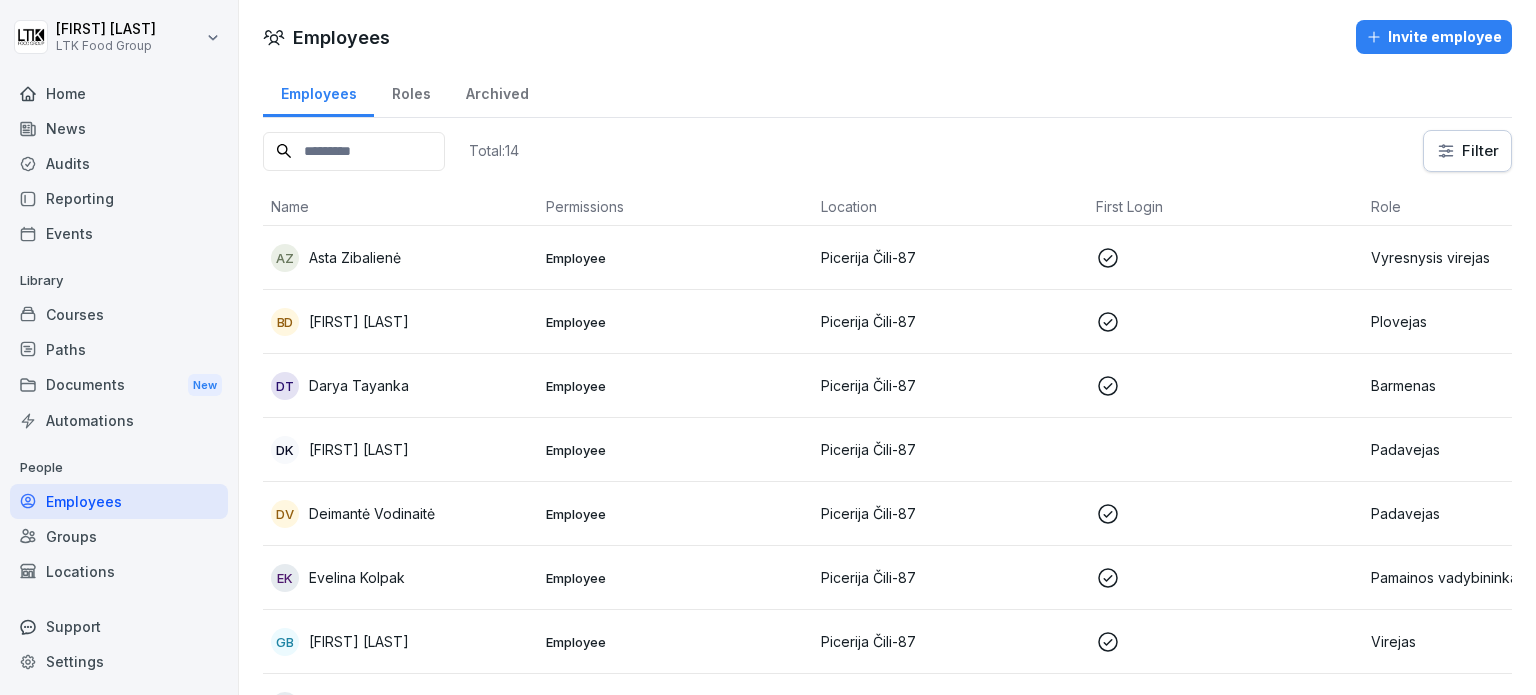 click on "Courses" at bounding box center [119, 314] 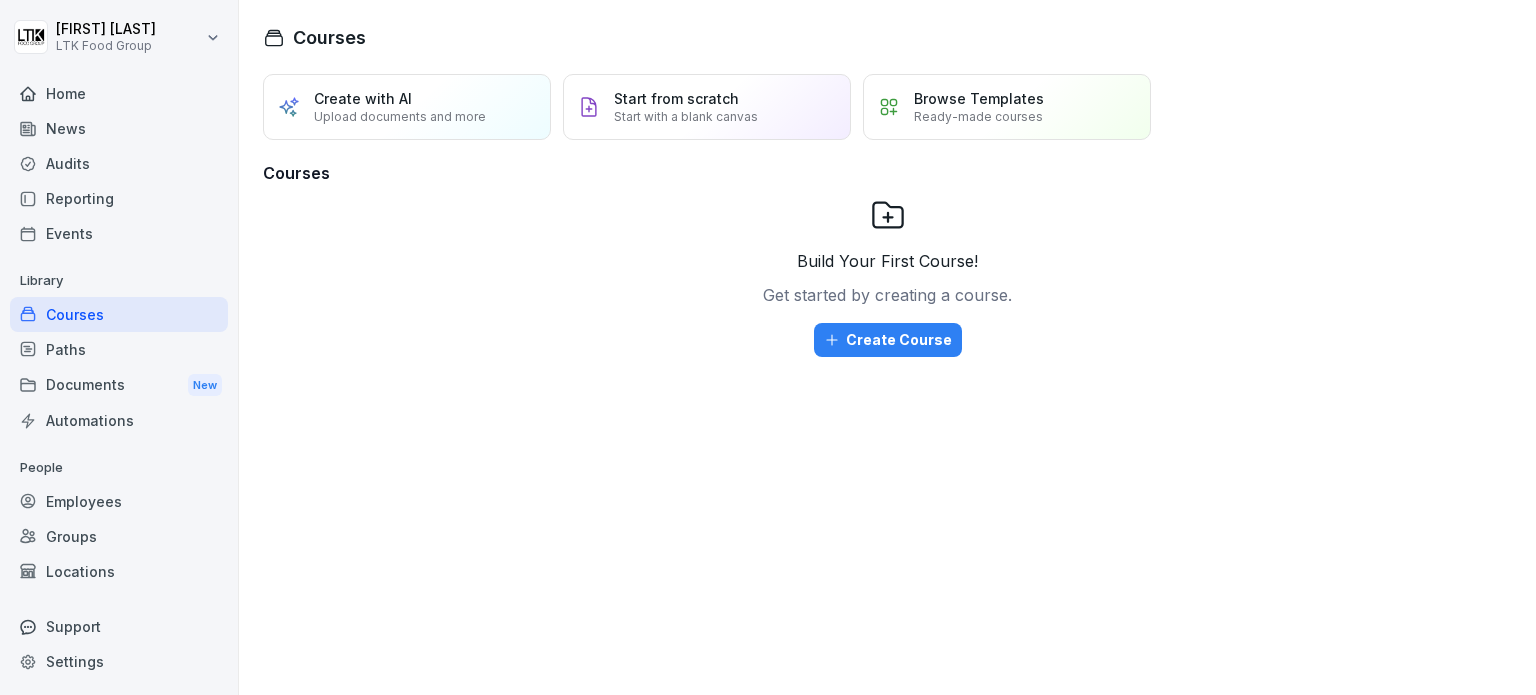 click on "Home" at bounding box center [119, 93] 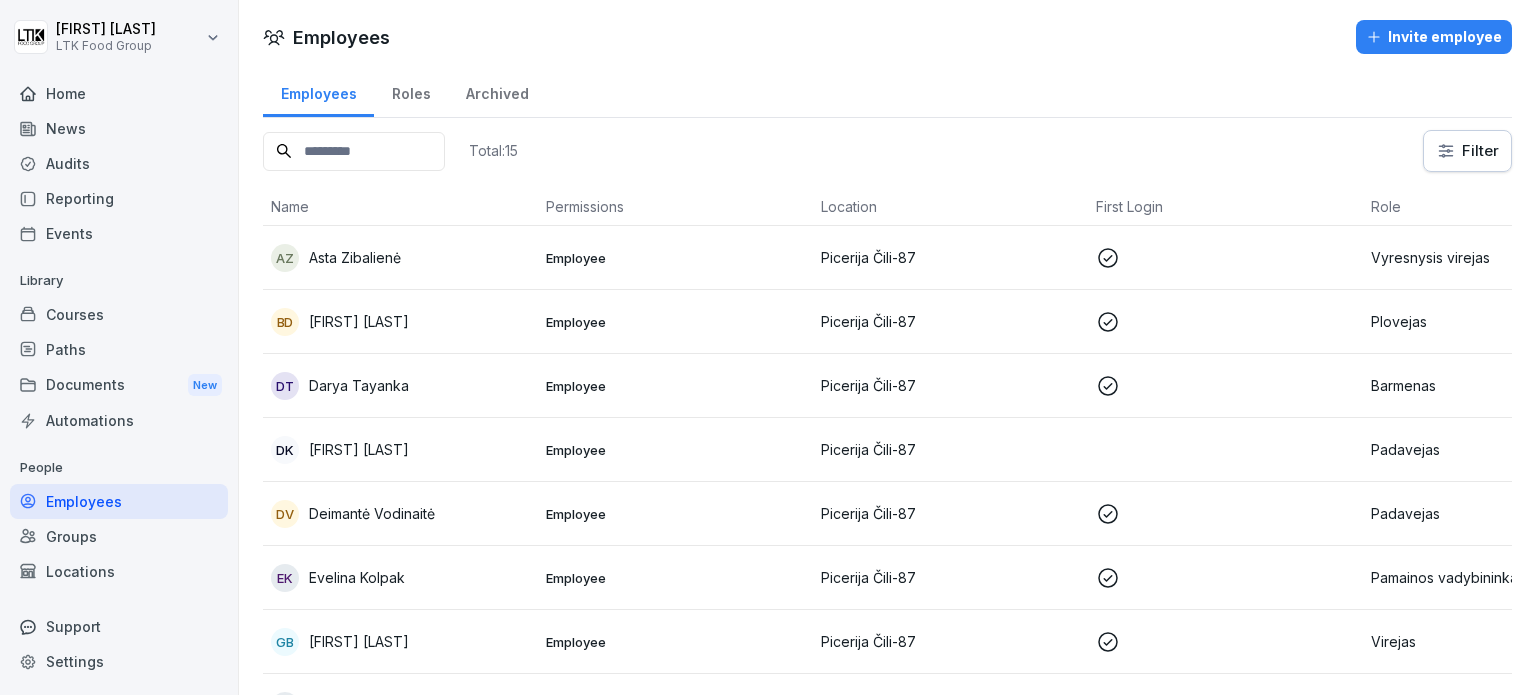 click on "DK [FIRST] [LAST]" at bounding box center (400, 450) 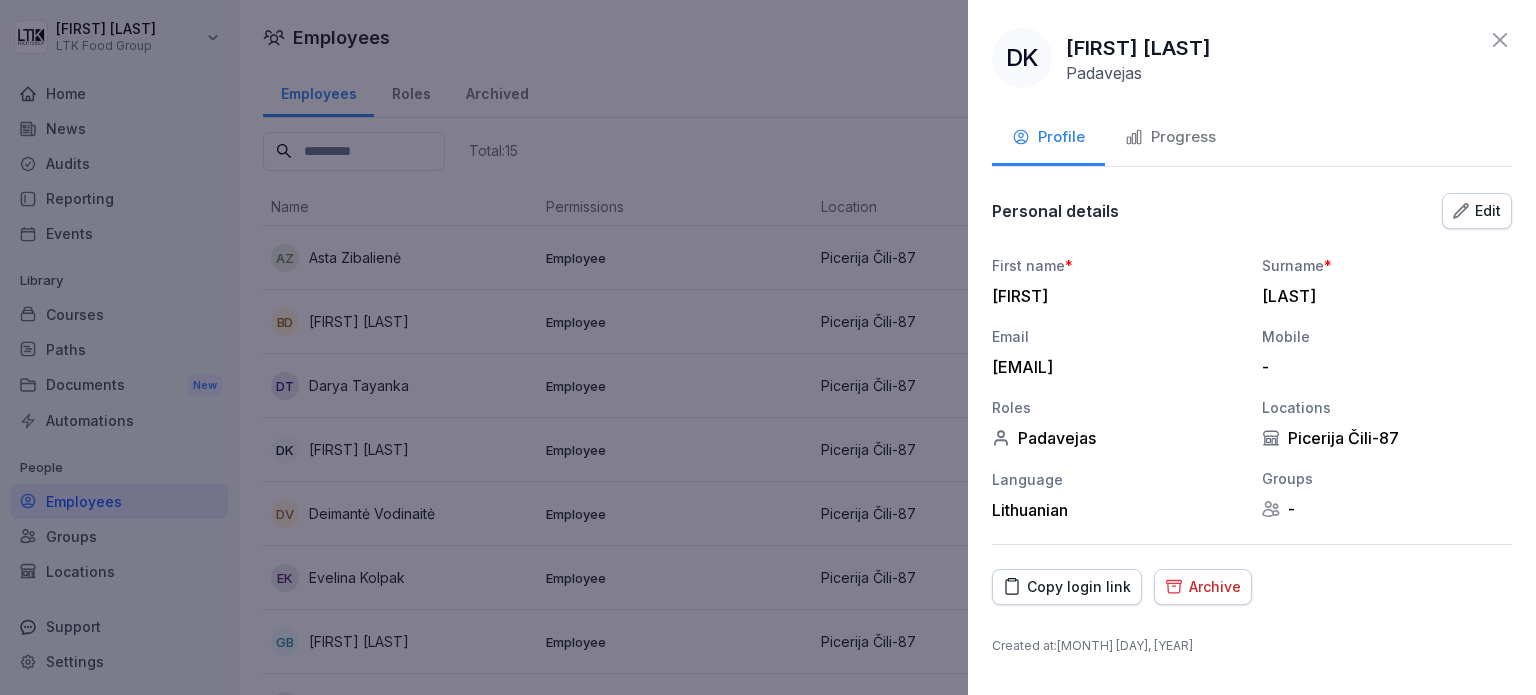 click on "Progress" at bounding box center (1170, 137) 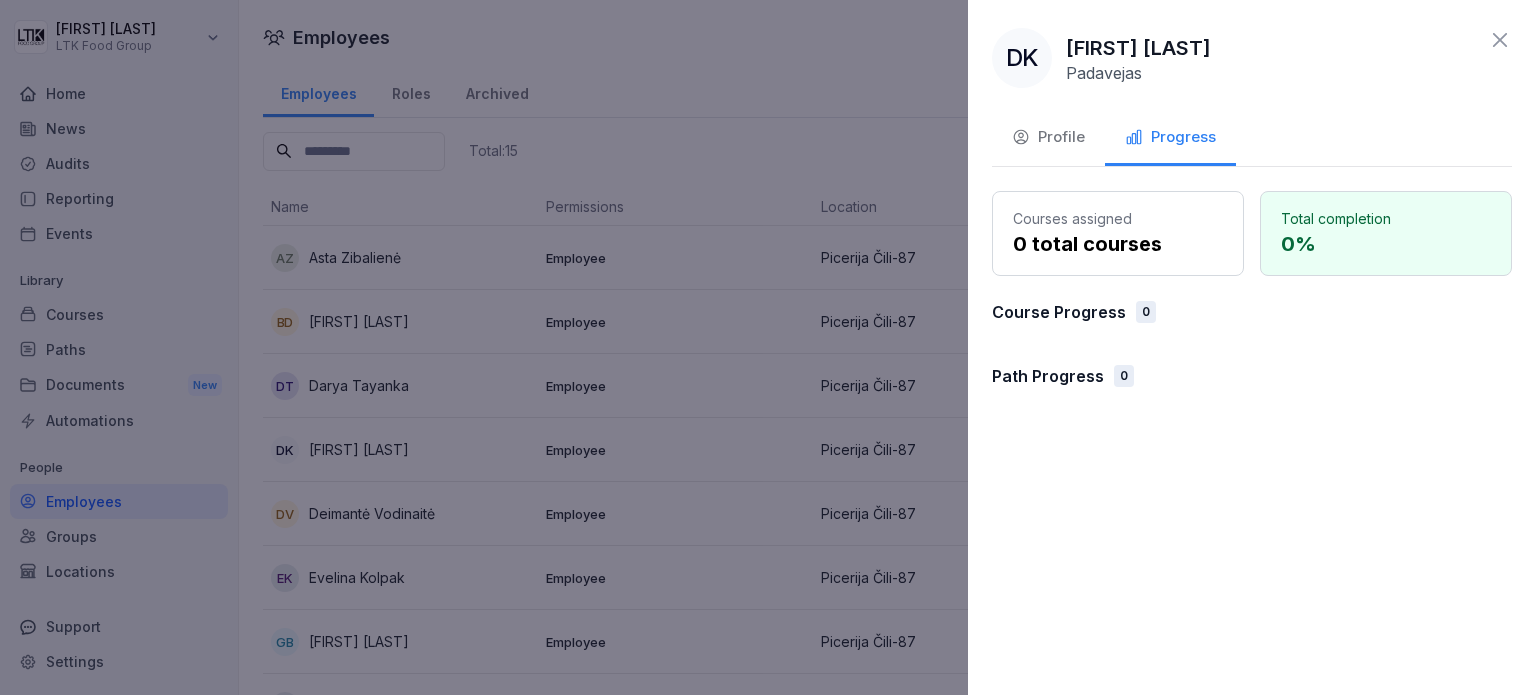 click on "Profile" at bounding box center (1048, 139) 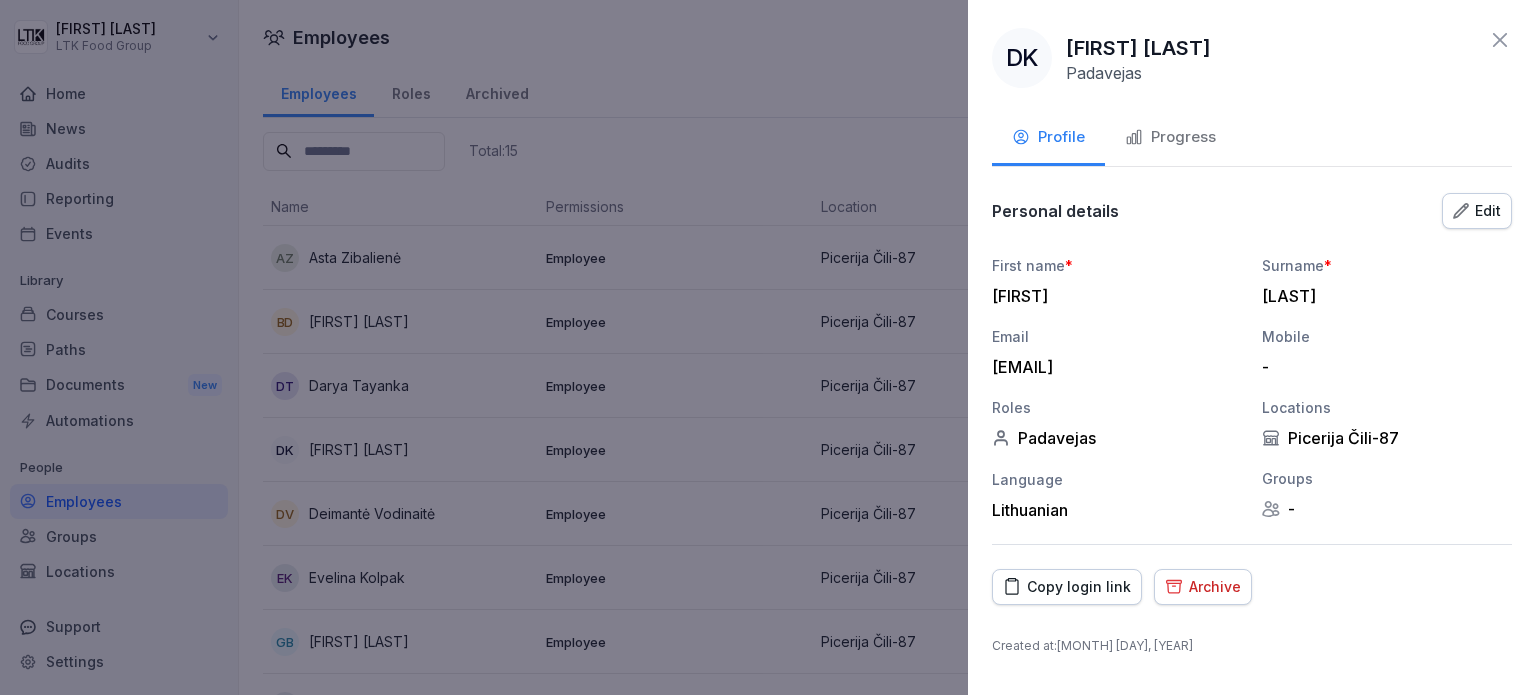 click on "-" at bounding box center [1387, 509] 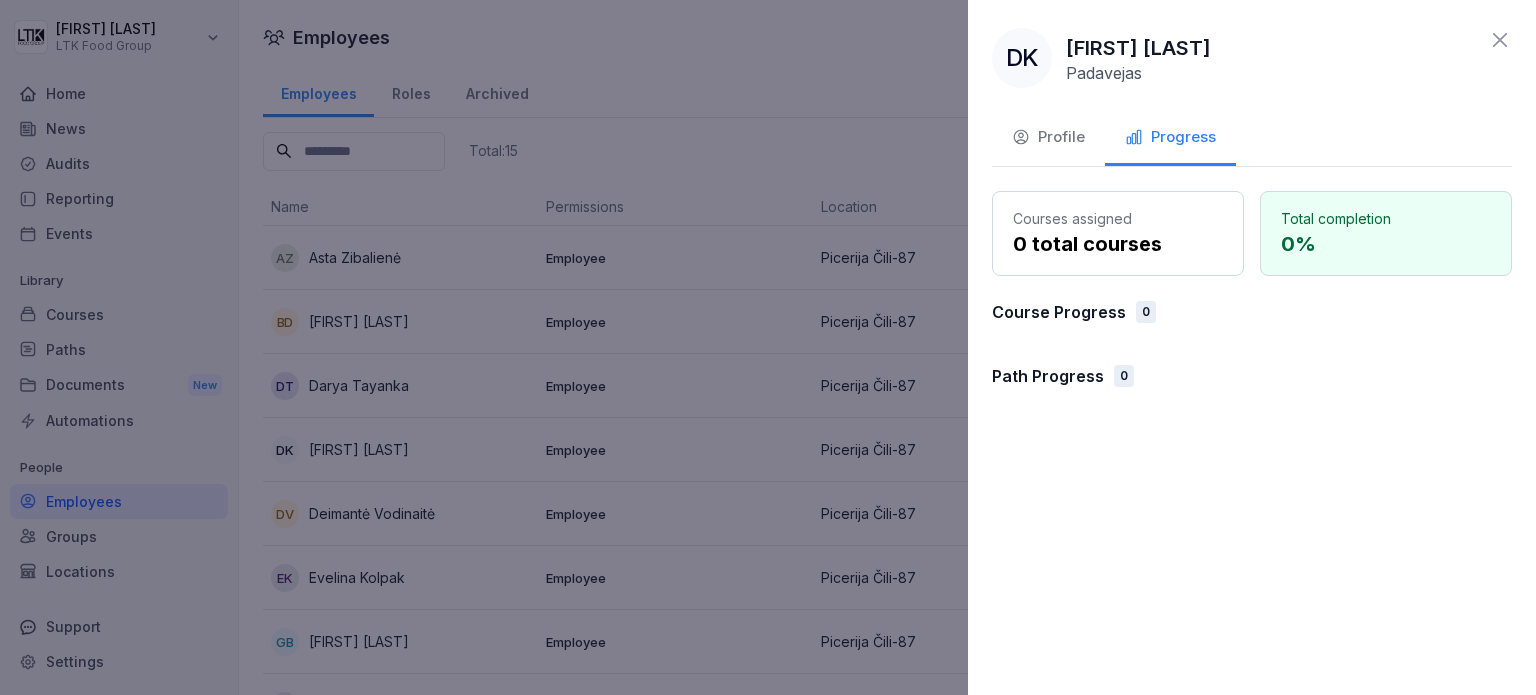click on "Profile" at bounding box center [1048, 137] 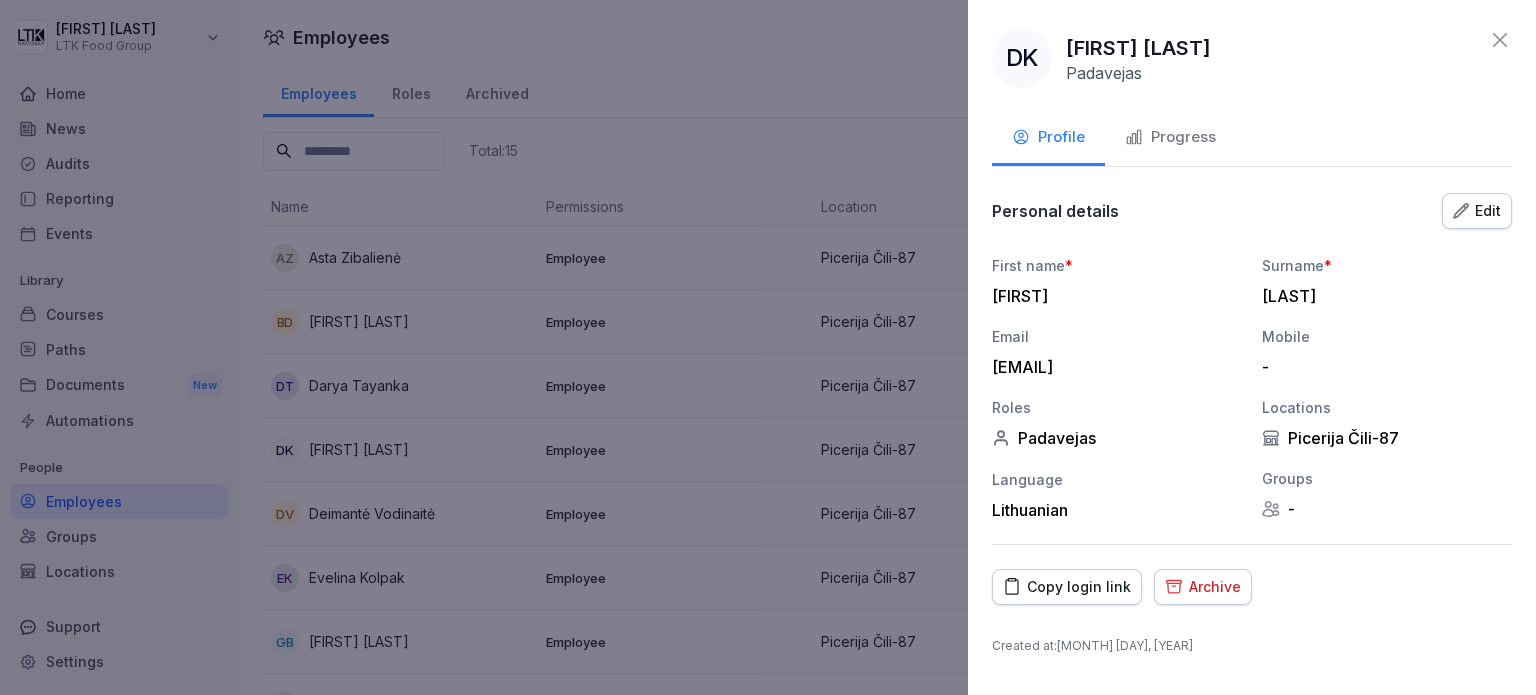click 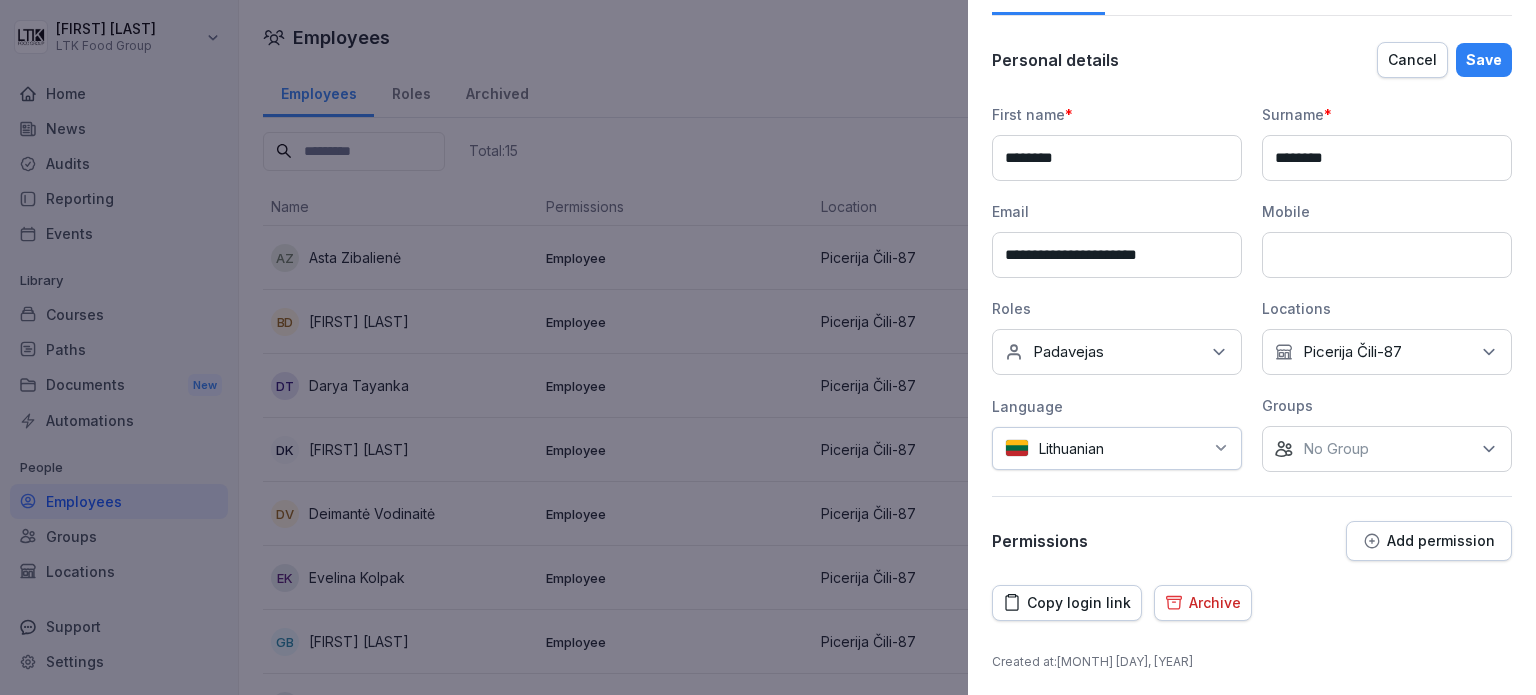 scroll, scrollTop: 148, scrollLeft: 0, axis: vertical 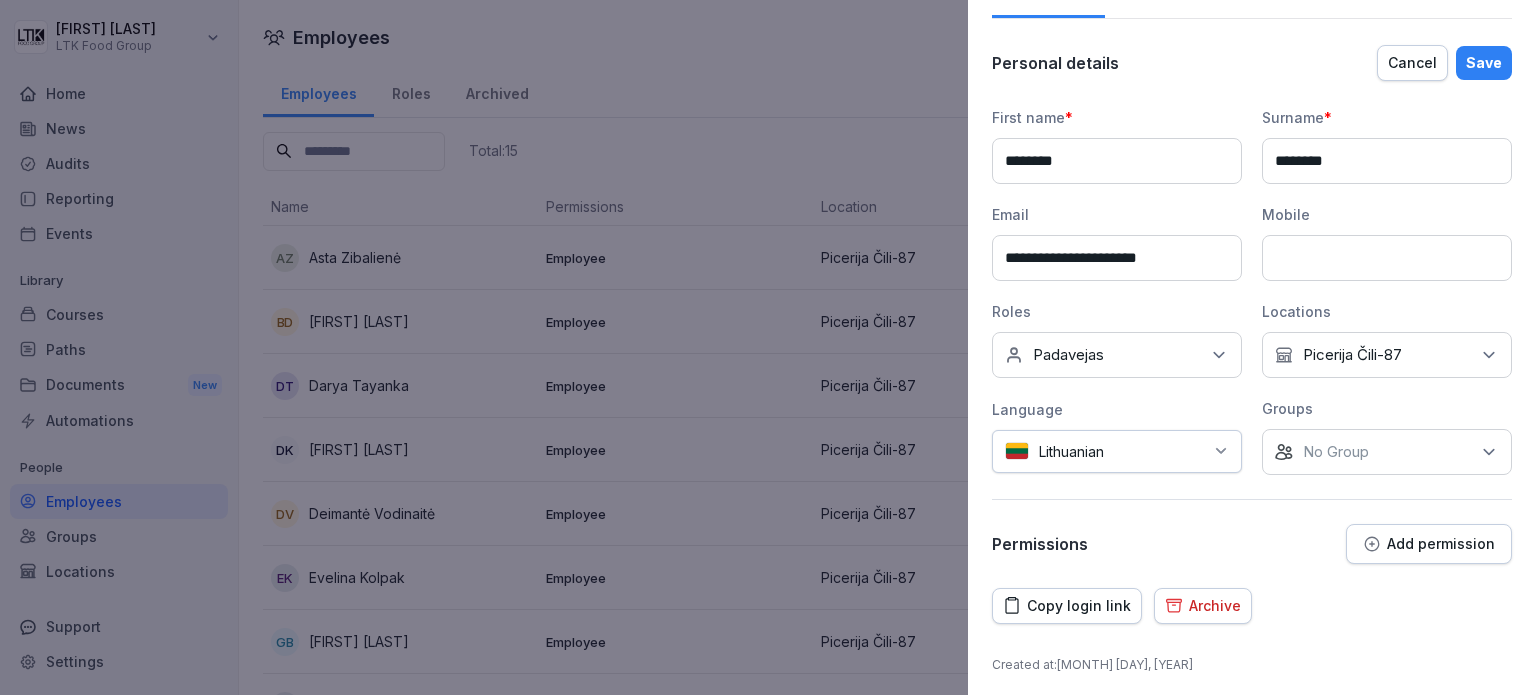 click on "Add permission" at bounding box center (1441, 544) 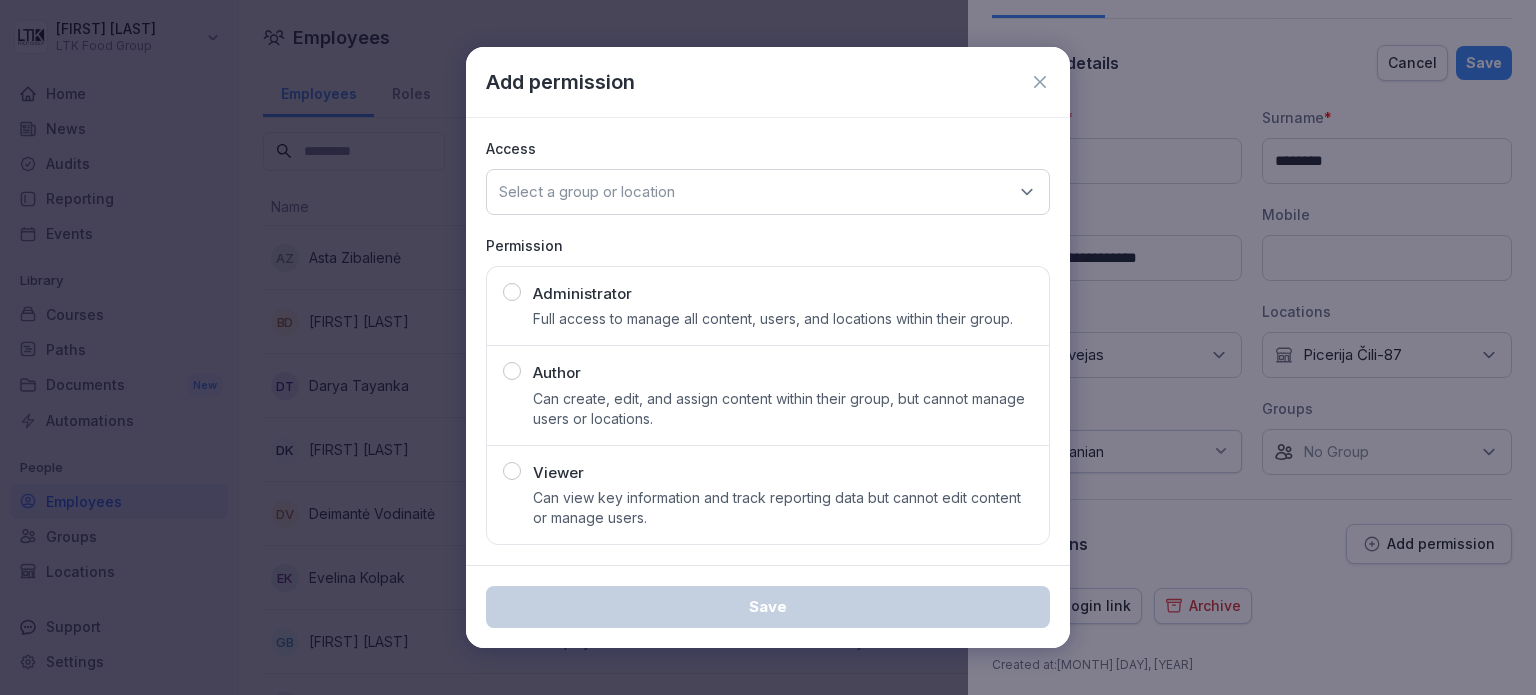 click 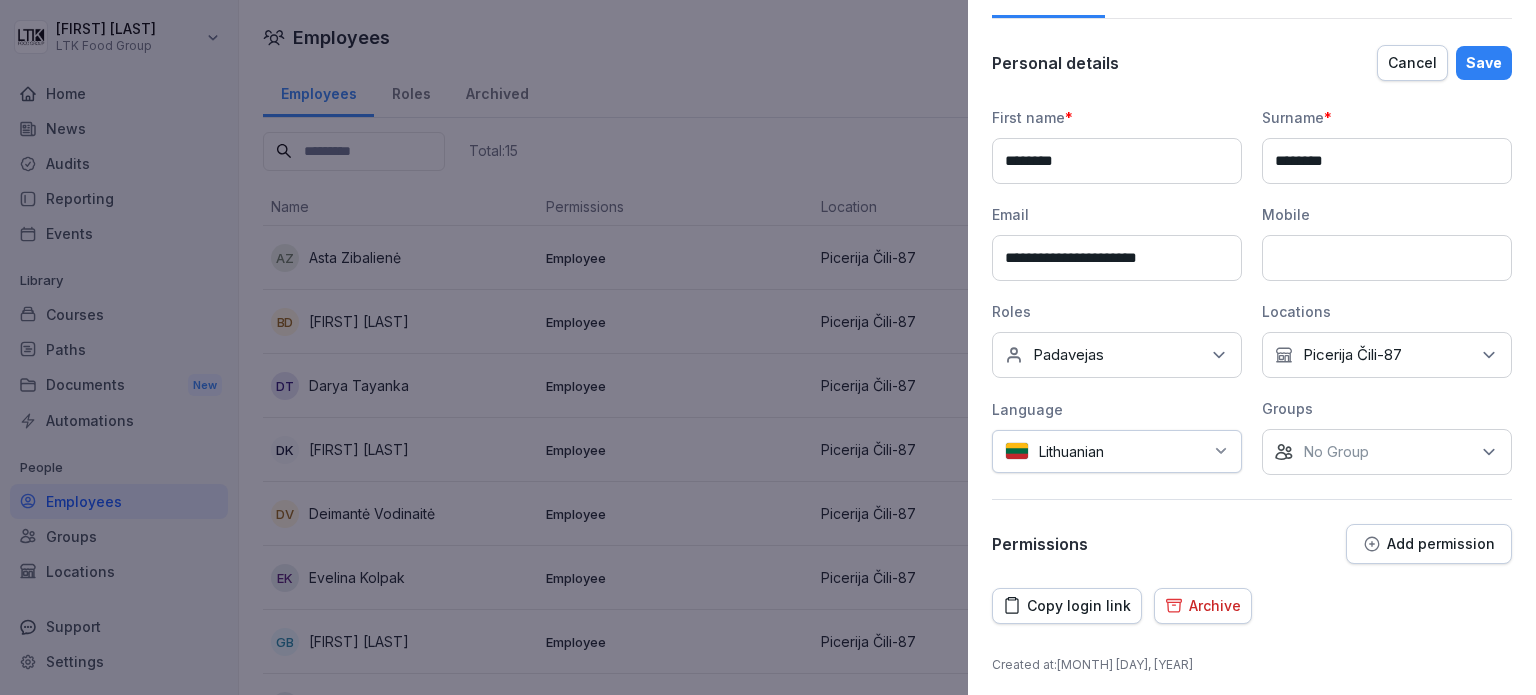 click on "No Group" at bounding box center [1336, 452] 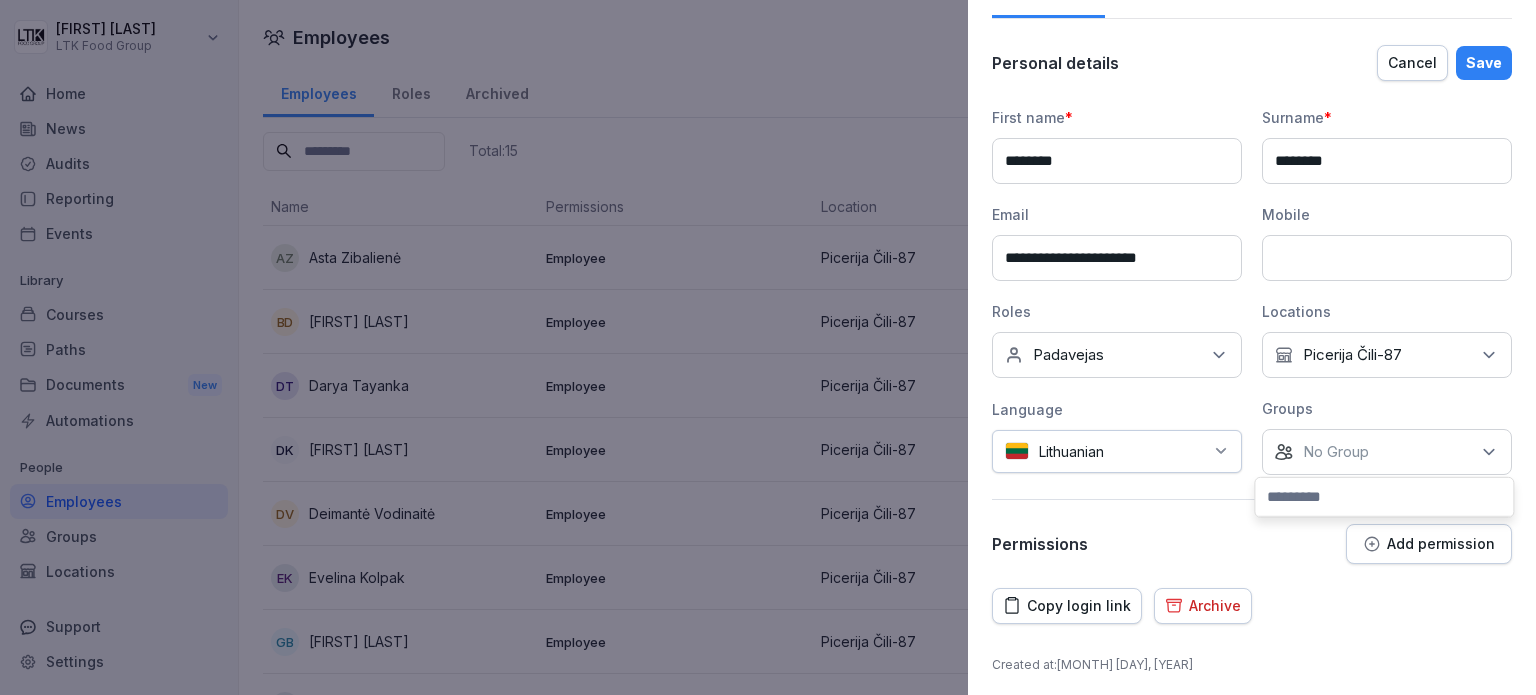 click on "First name  * [FIRST] Surname  * [LAST] Email [EMAIL] Mobile Roles No roles Padavejas Locations No Location Picerija Čili-87 Language Lithuanian Groups No Group" at bounding box center (1252, 291) 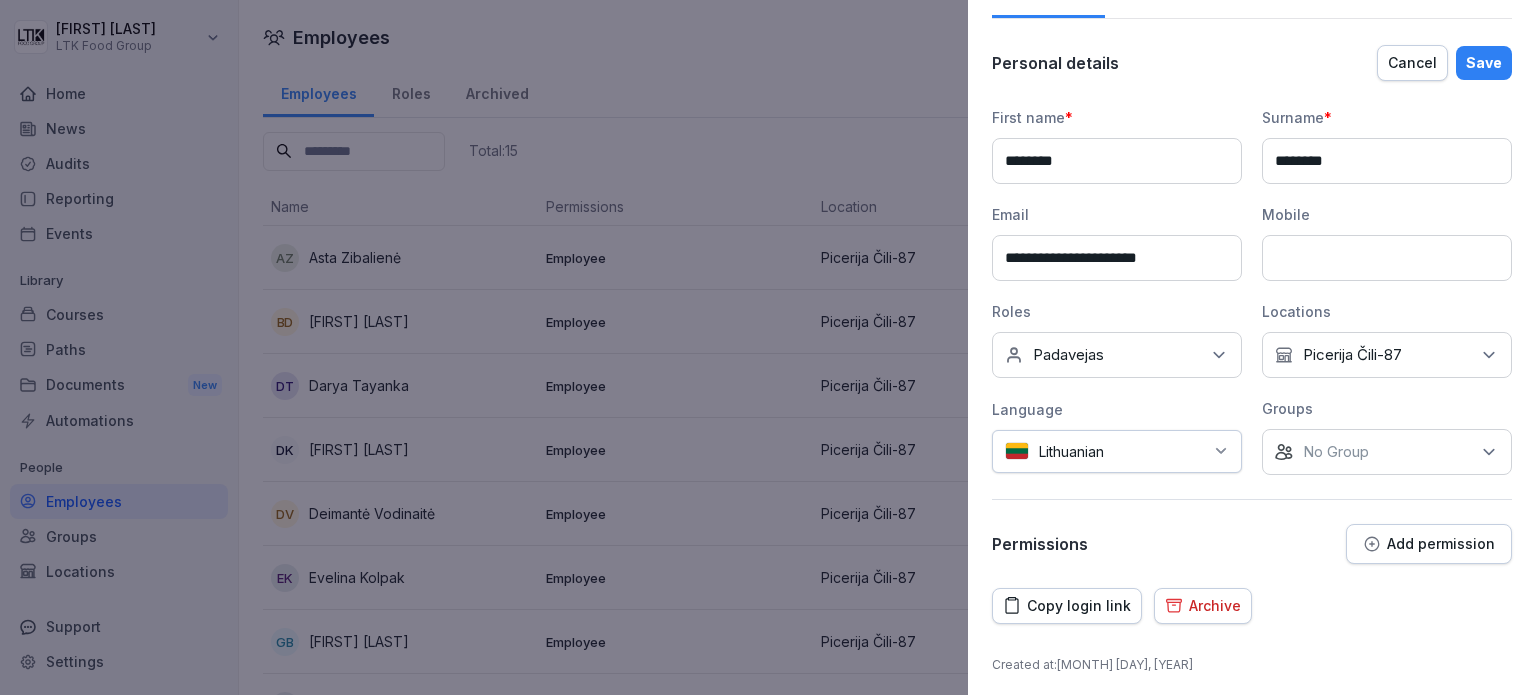 click on "Save" at bounding box center [1484, 63] 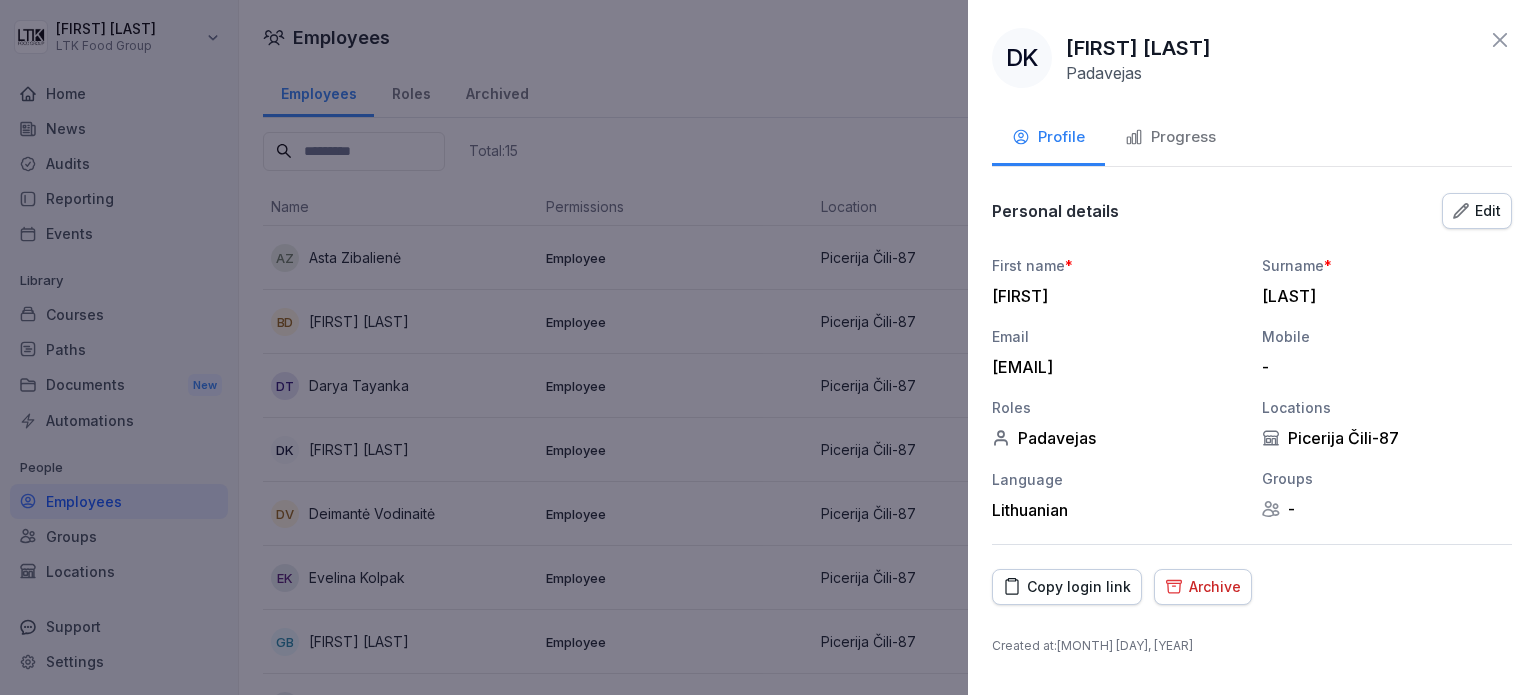 click on "[LAST]" at bounding box center [1382, 296] 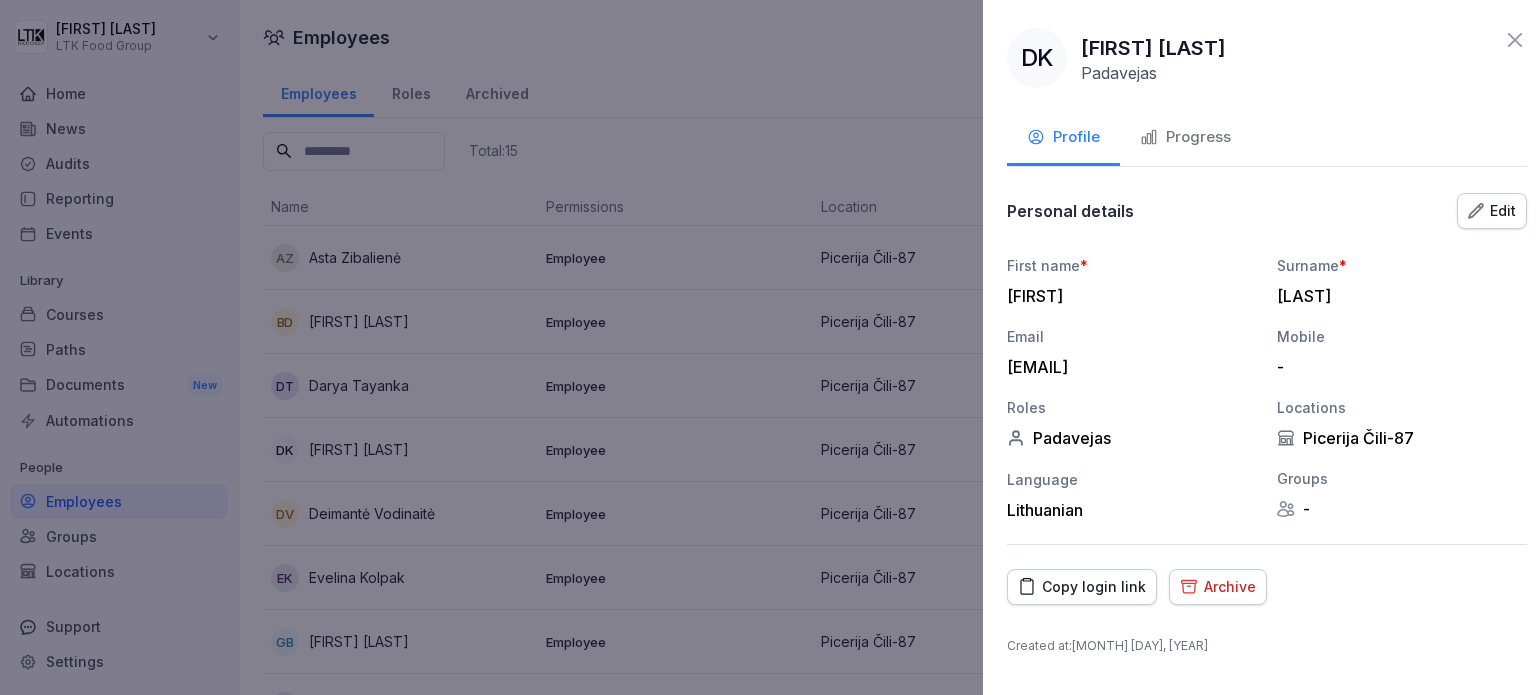 click at bounding box center [768, 347] 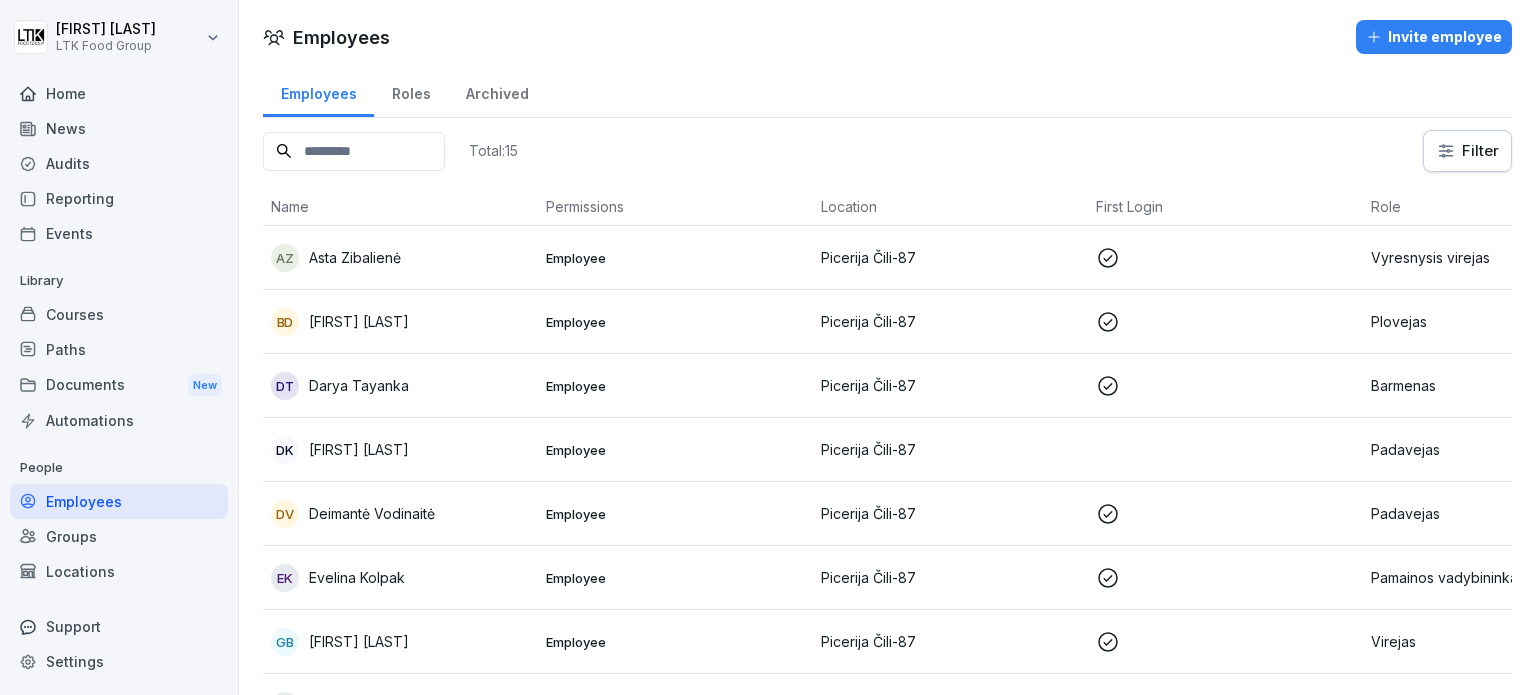 click on "Courses" at bounding box center (119, 314) 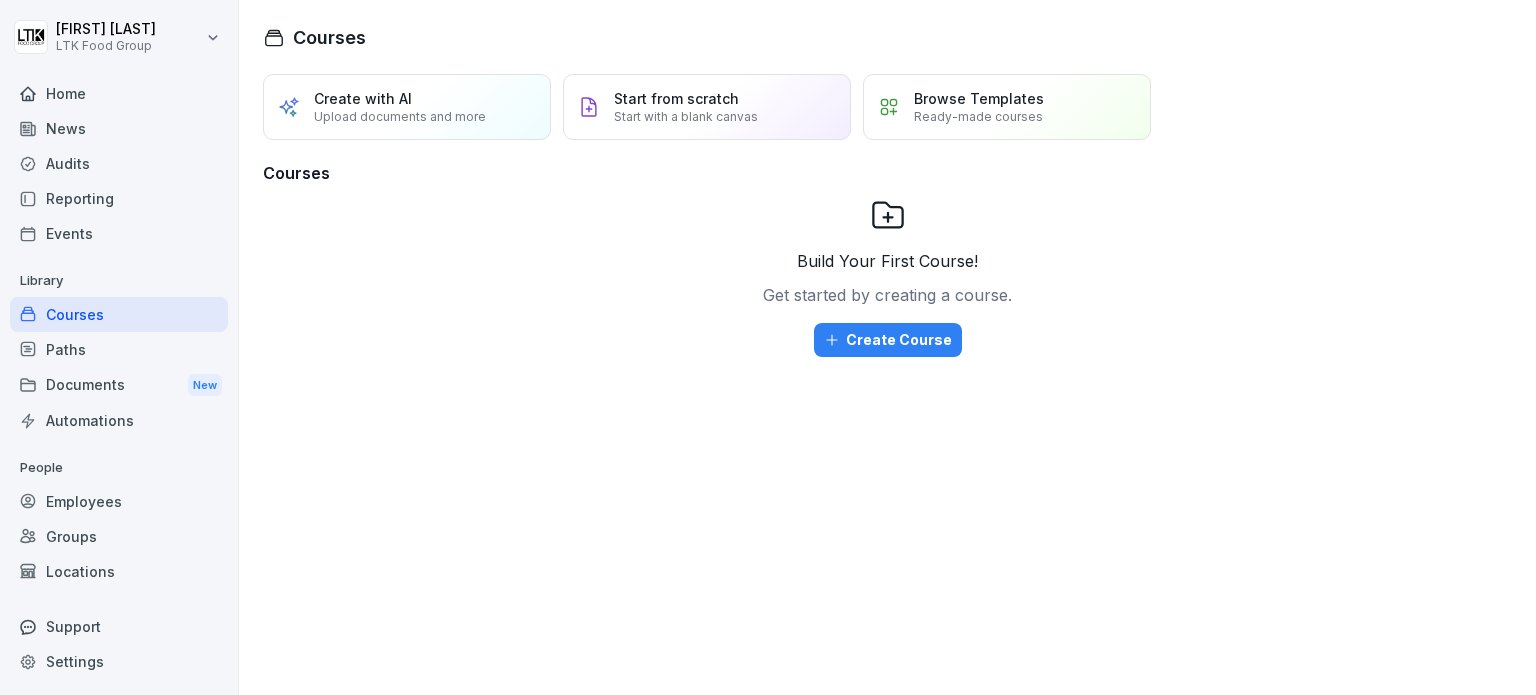 click on "Reporting" at bounding box center (119, 198) 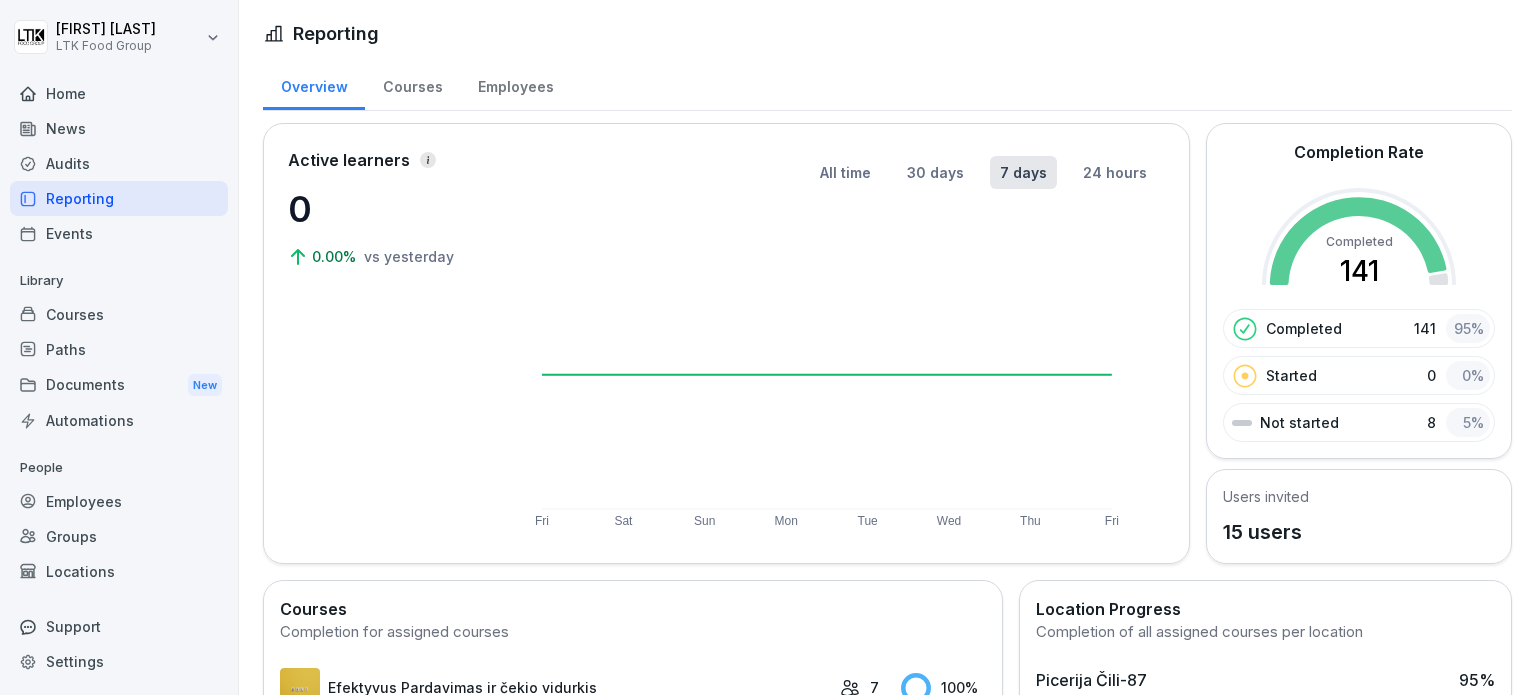 click on "Employees" at bounding box center (119, 501) 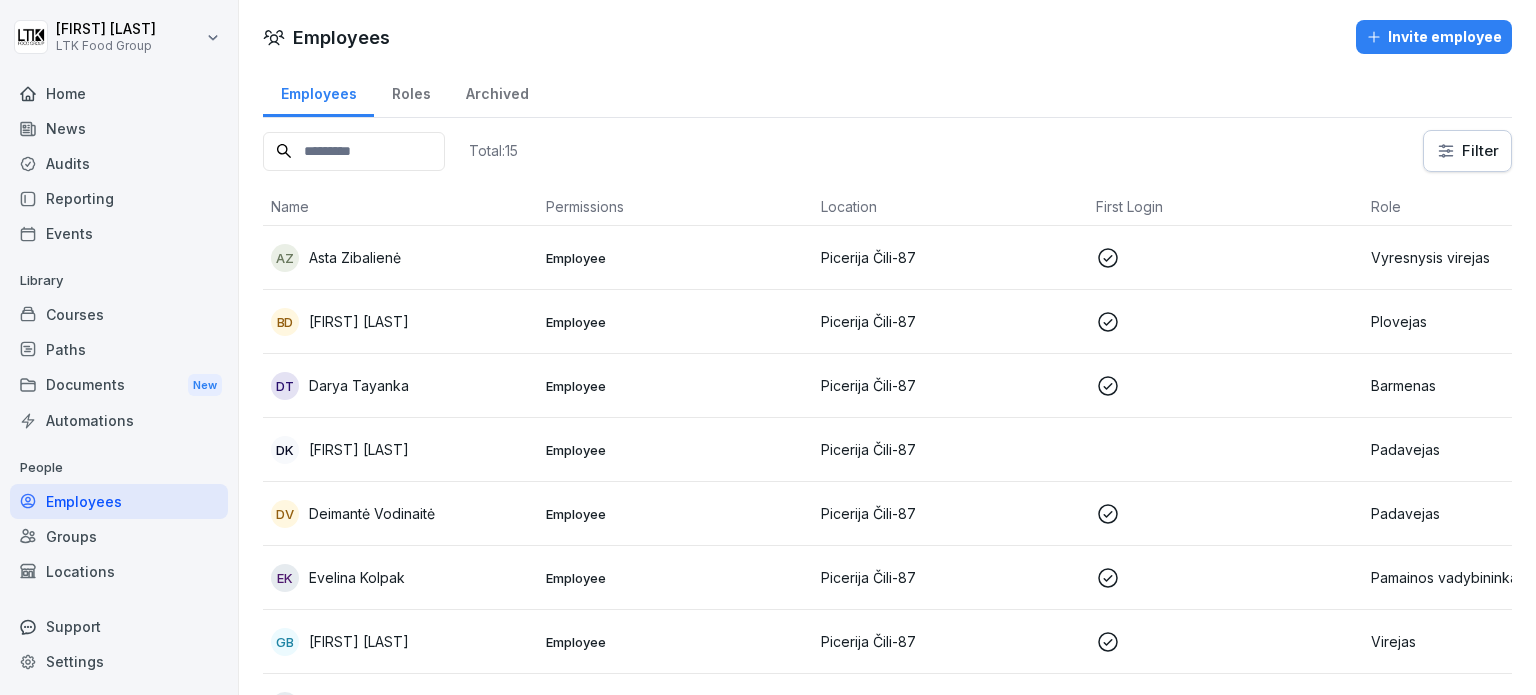 click on "Employee" at bounding box center [675, 450] 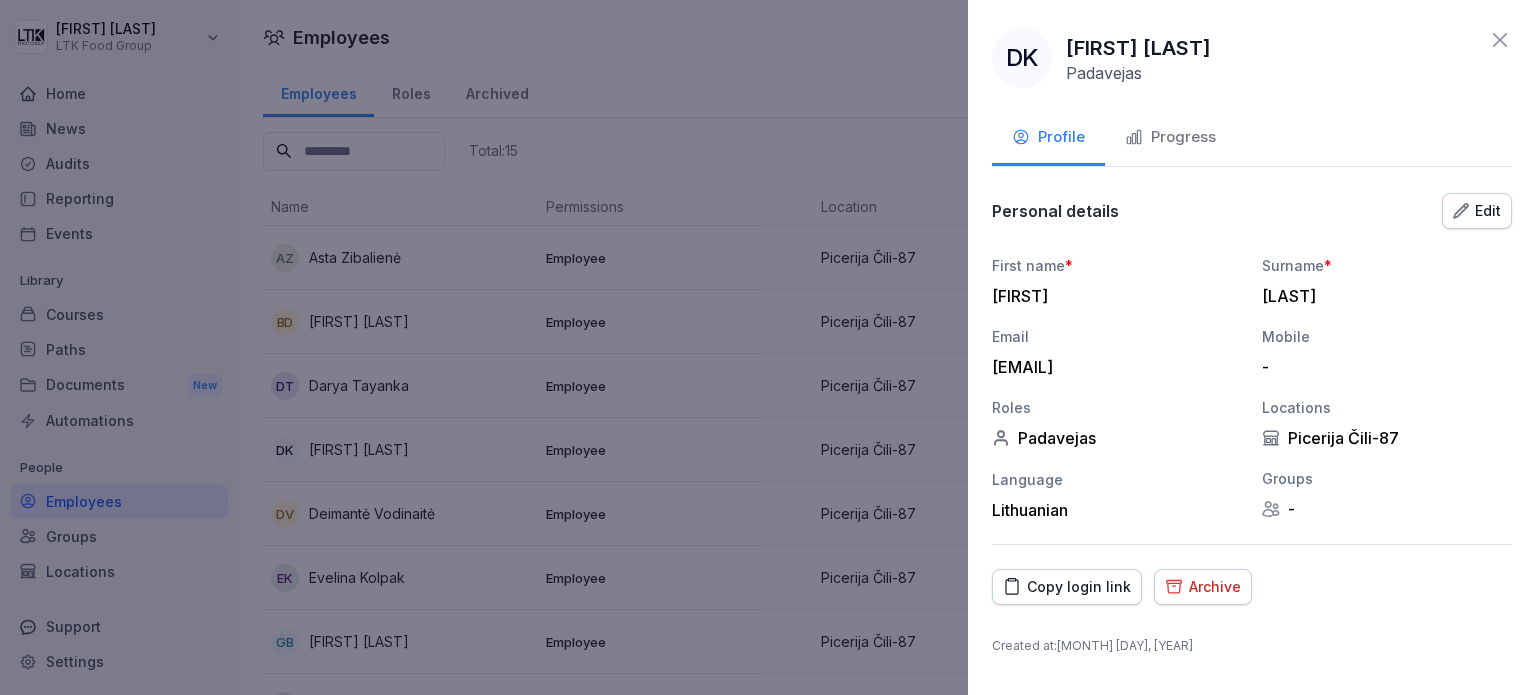 click on "Progress" at bounding box center (1170, 137) 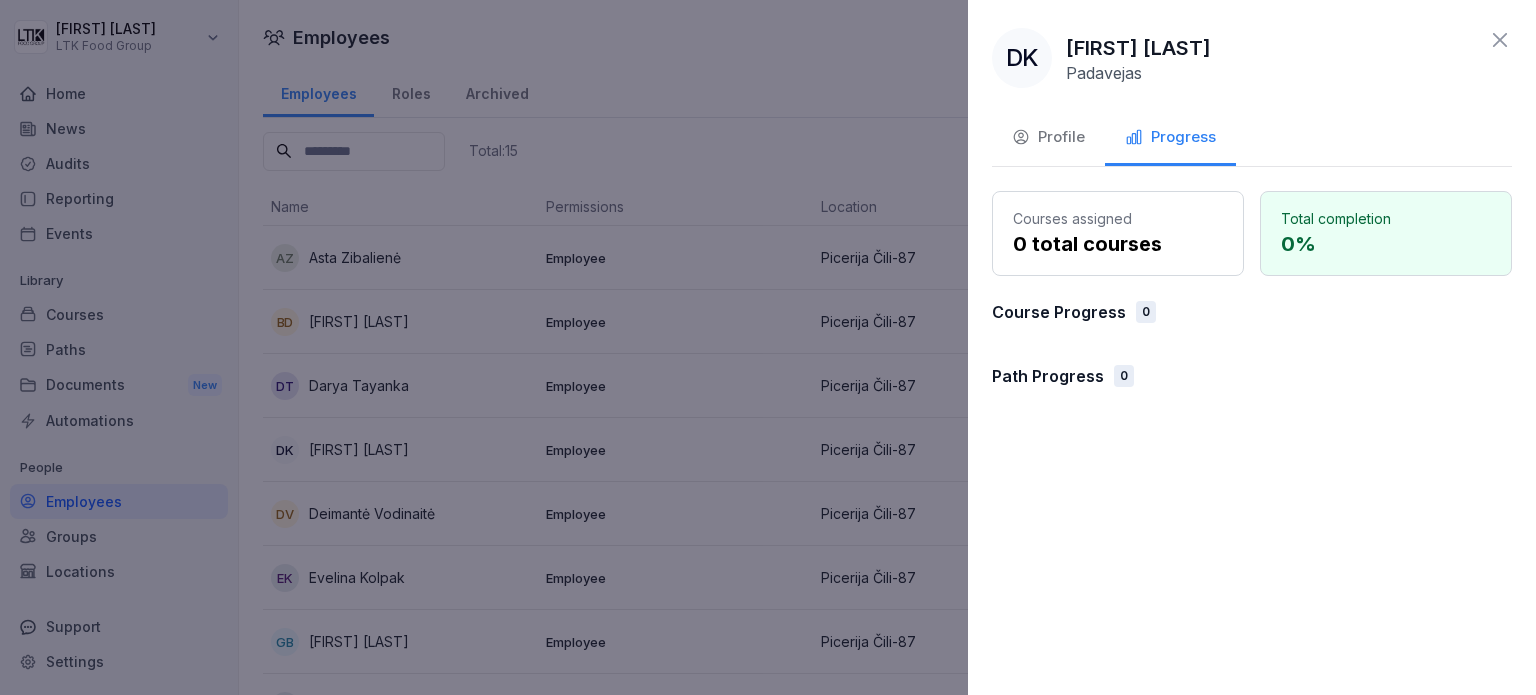 click on "Profile" at bounding box center [1048, 139] 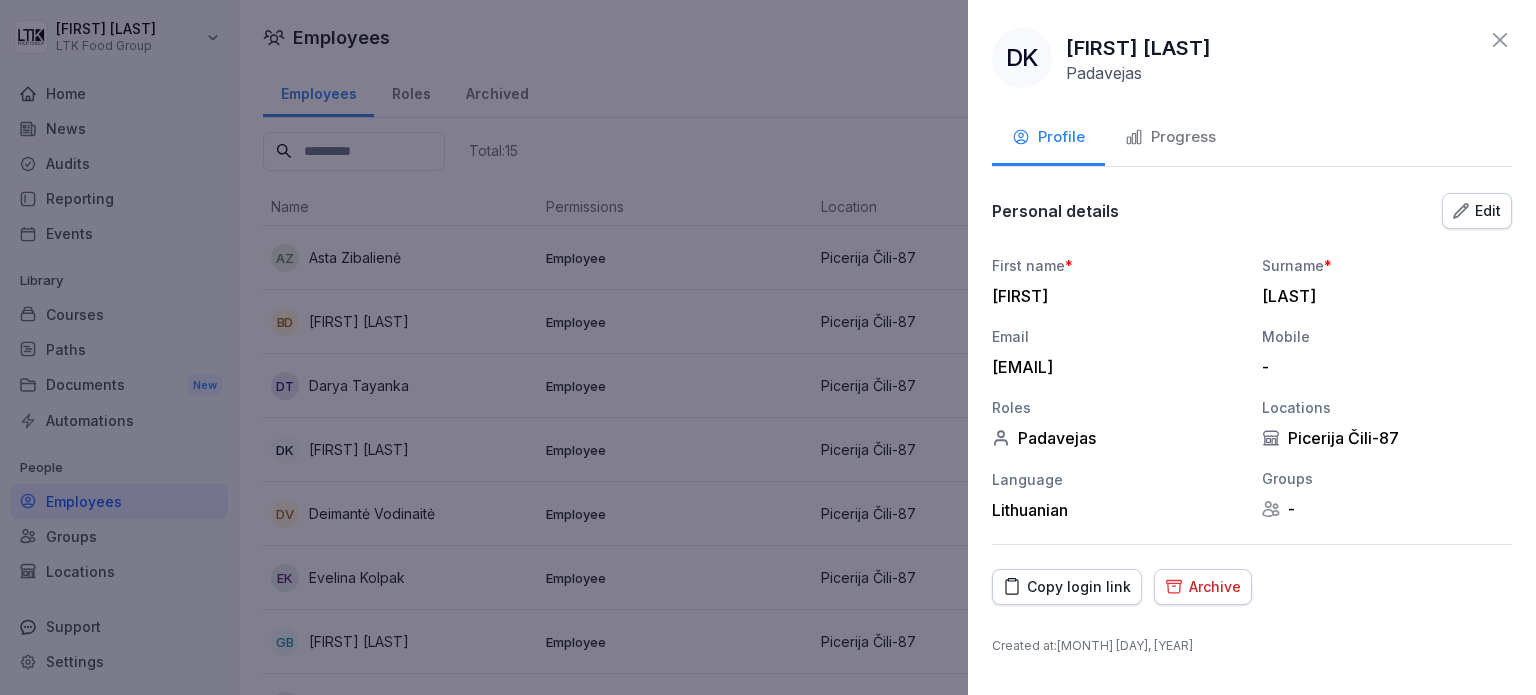 click on "Progress" at bounding box center (1170, 139) 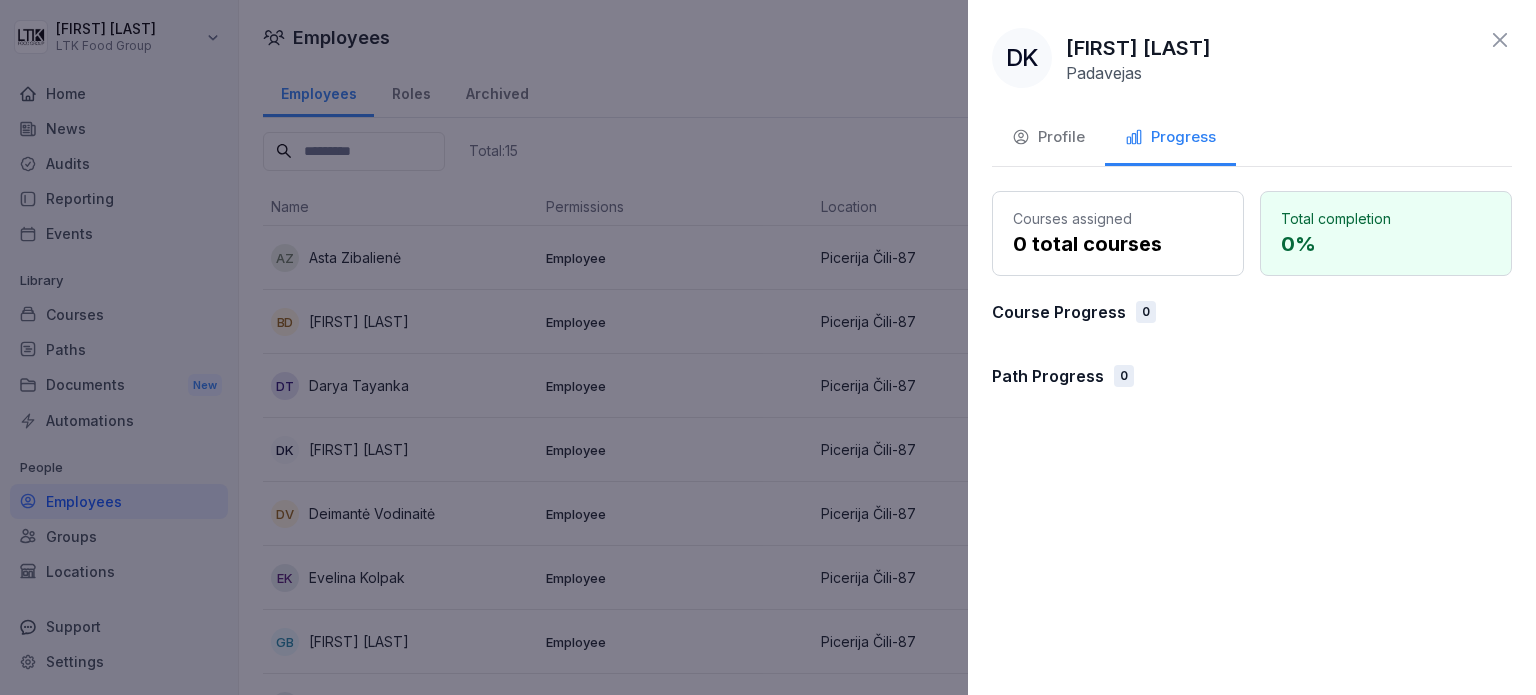 click on "0 total courses" at bounding box center [1118, 244] 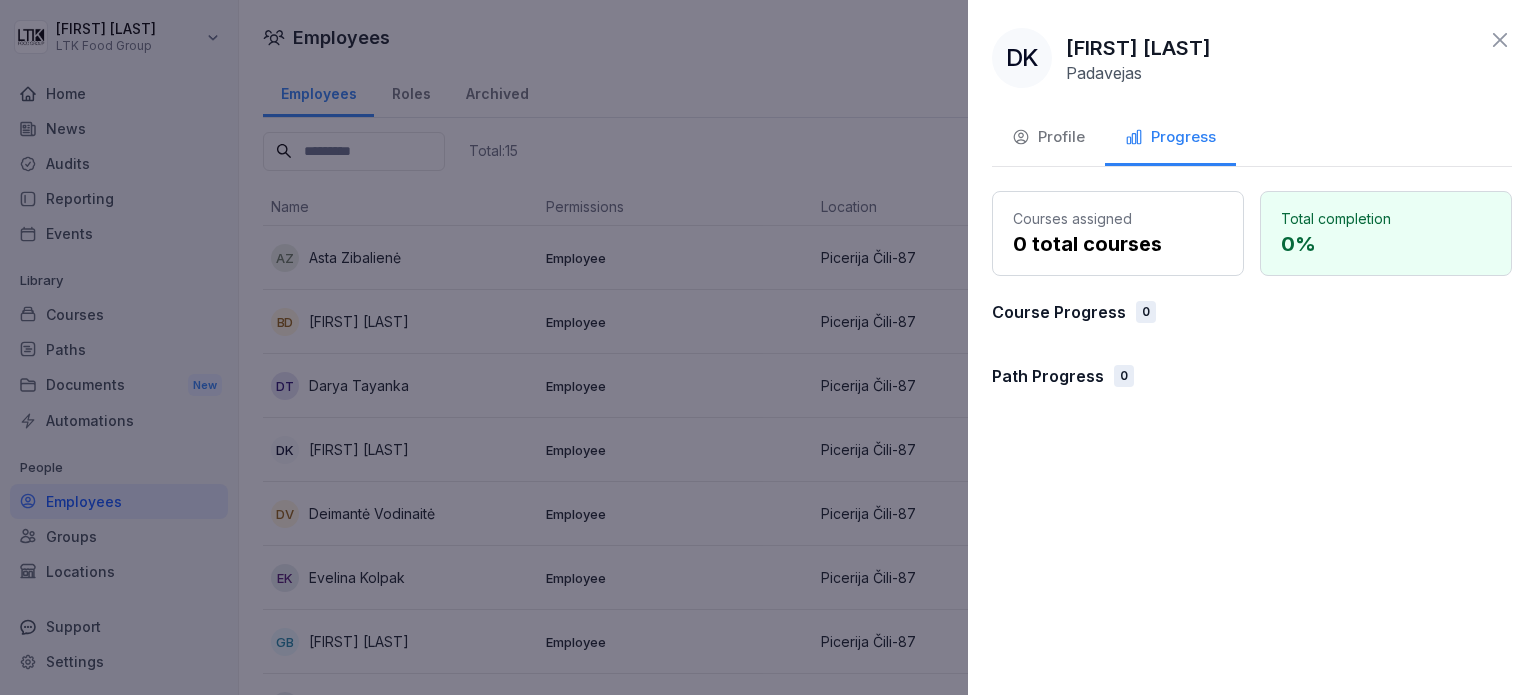 click on "DK [FIRST] [LAST] Padavejas Profile Progress Courses assigned 0 total courses Total completion 0 % Course Progress 0 Path Progress 0" at bounding box center [1252, 347] 